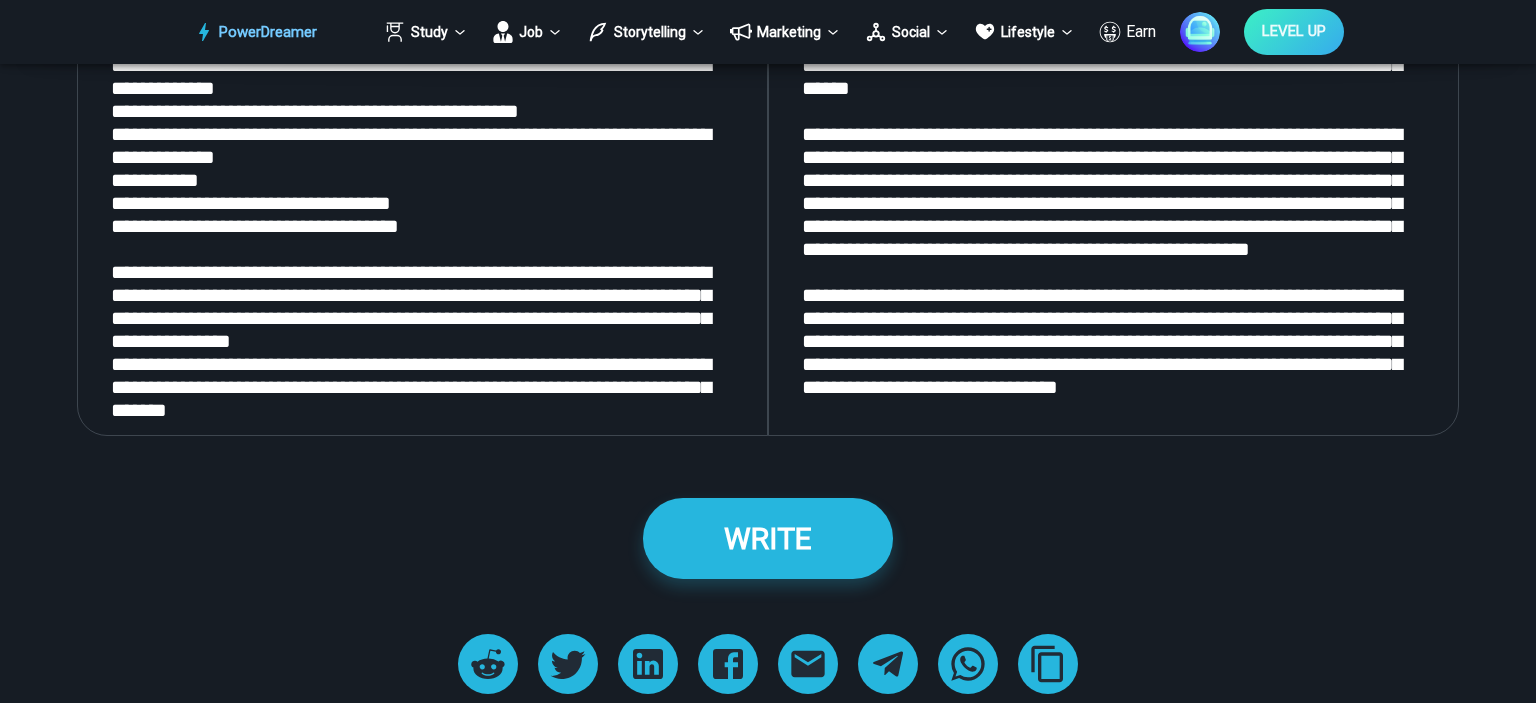 scroll, scrollTop: 2342, scrollLeft: 0, axis: vertical 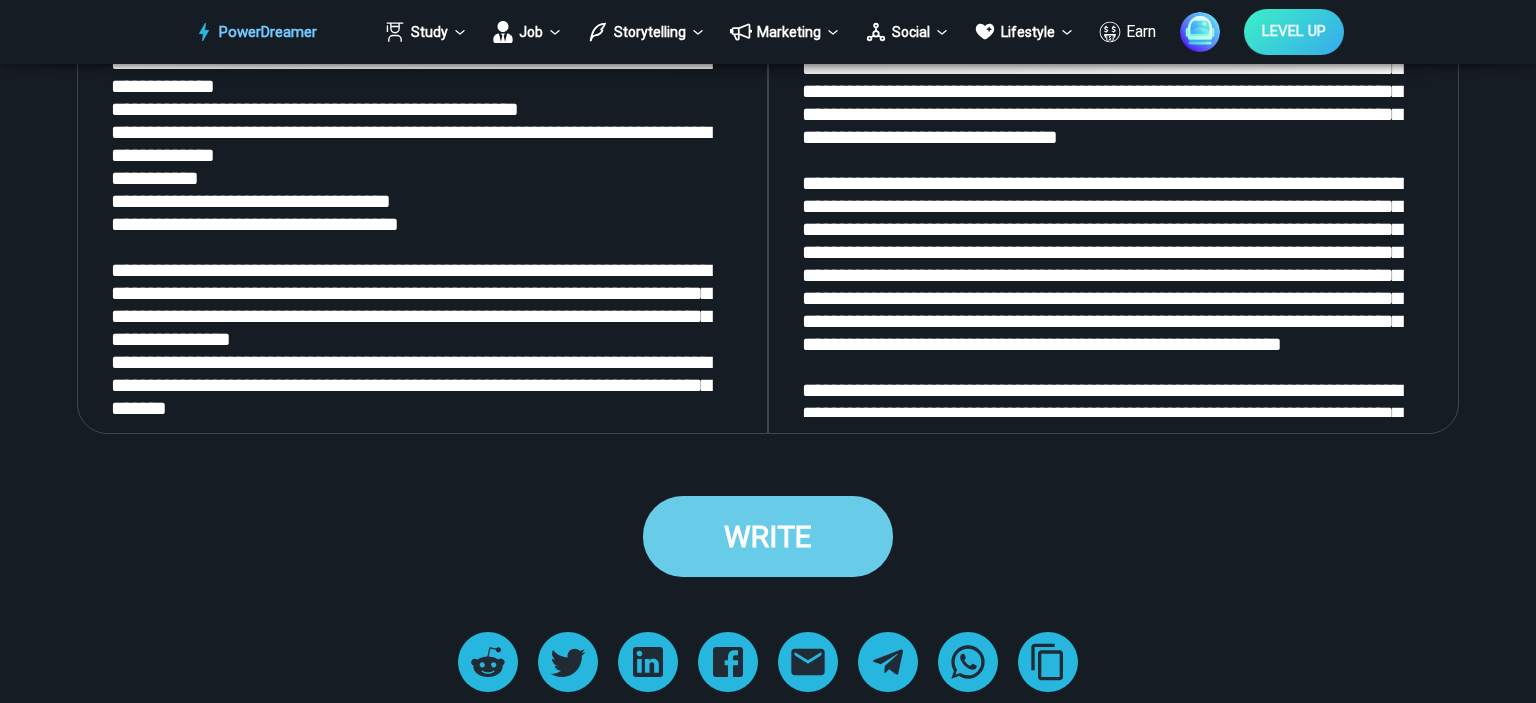 click on "WRITE" at bounding box center [768, 536] 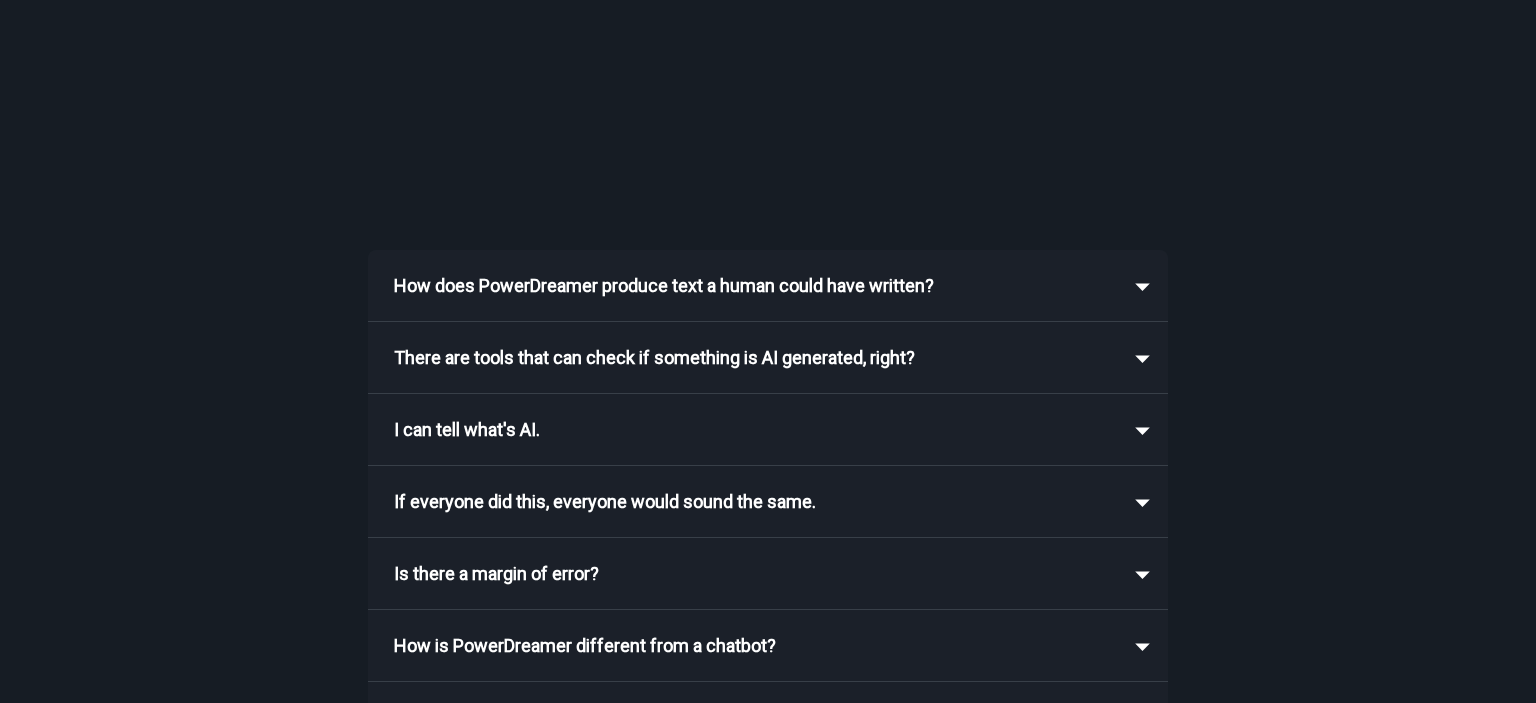 scroll, scrollTop: 1598, scrollLeft: 0, axis: vertical 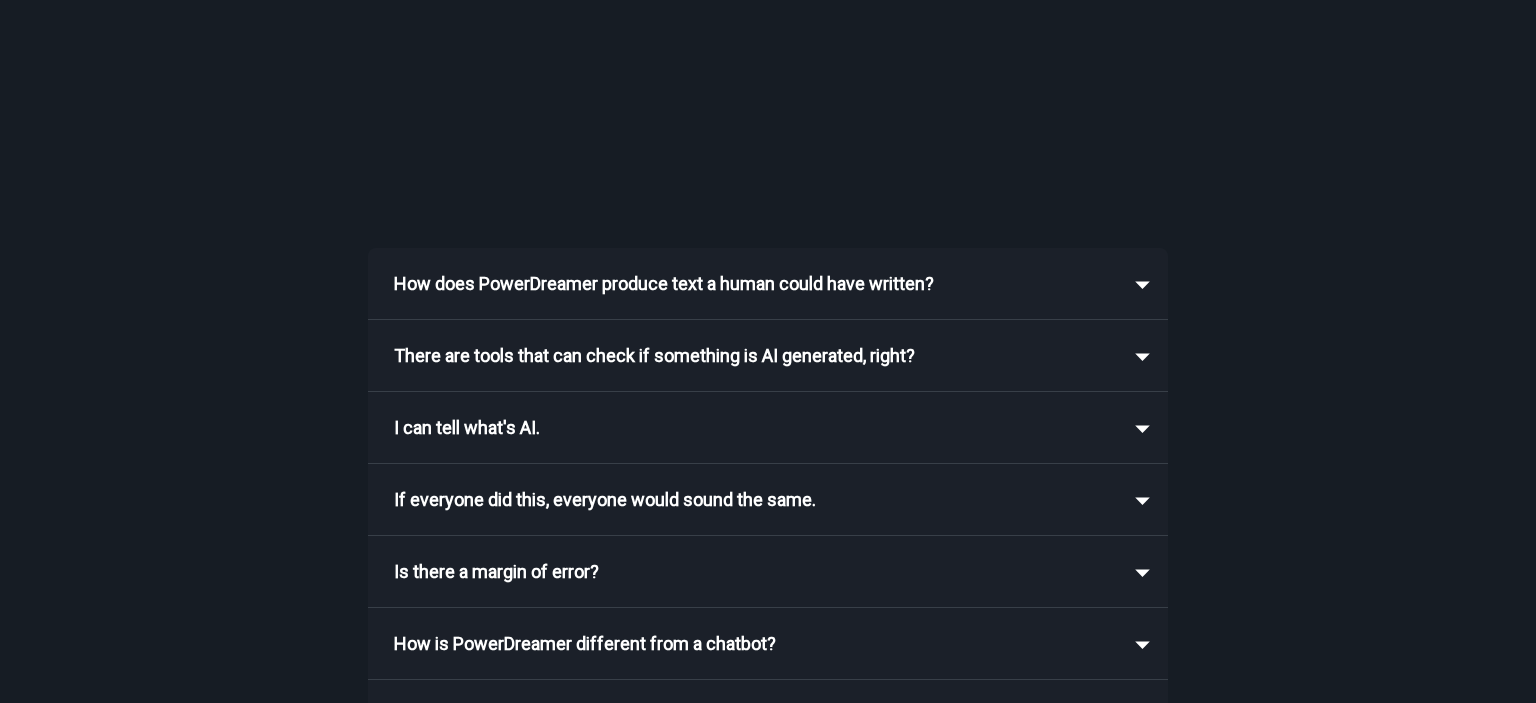 click on "How does PowerDreamer produce text a human could have written?" at bounding box center [664, 284] 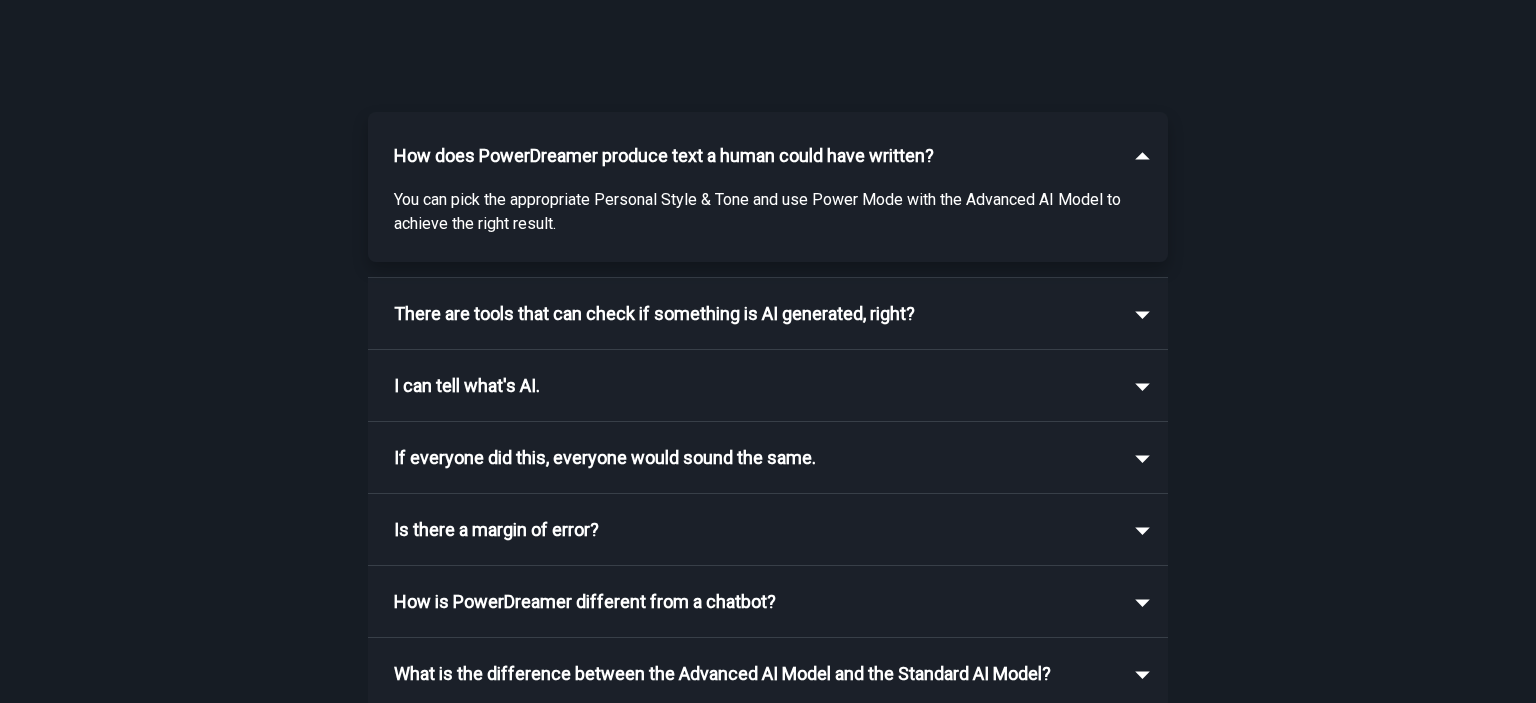 scroll, scrollTop: 1739, scrollLeft: 0, axis: vertical 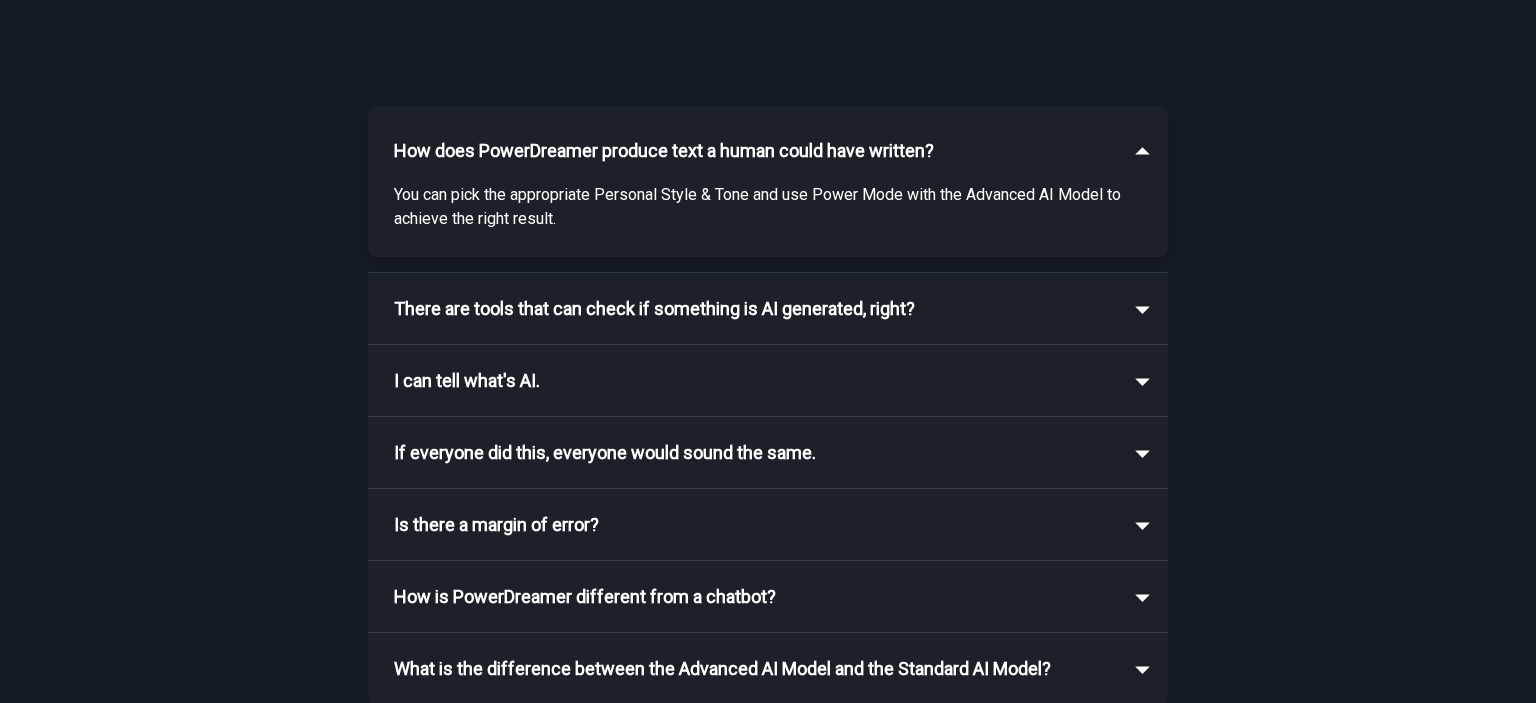 click on "I can tell what's AI." at bounding box center [467, 381] 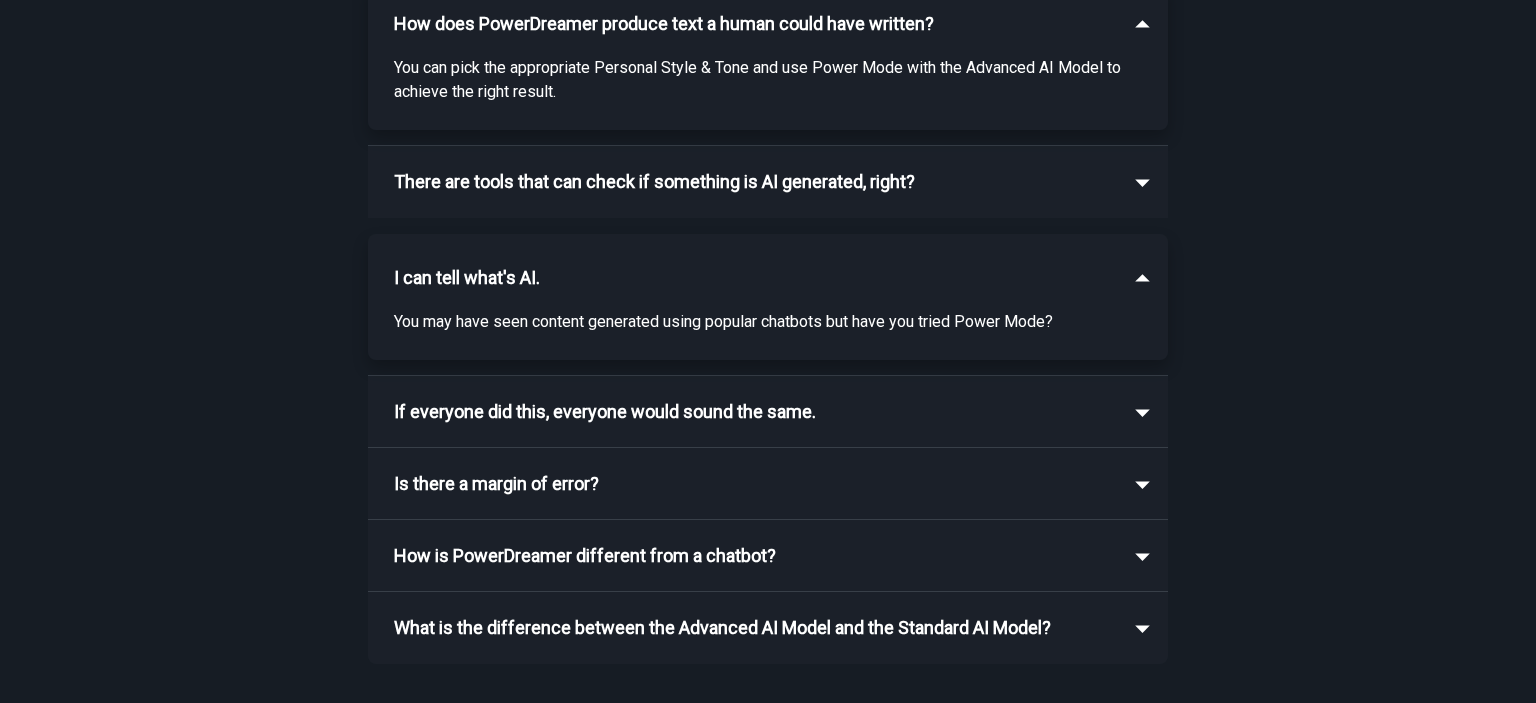 scroll, scrollTop: 1867, scrollLeft: 0, axis: vertical 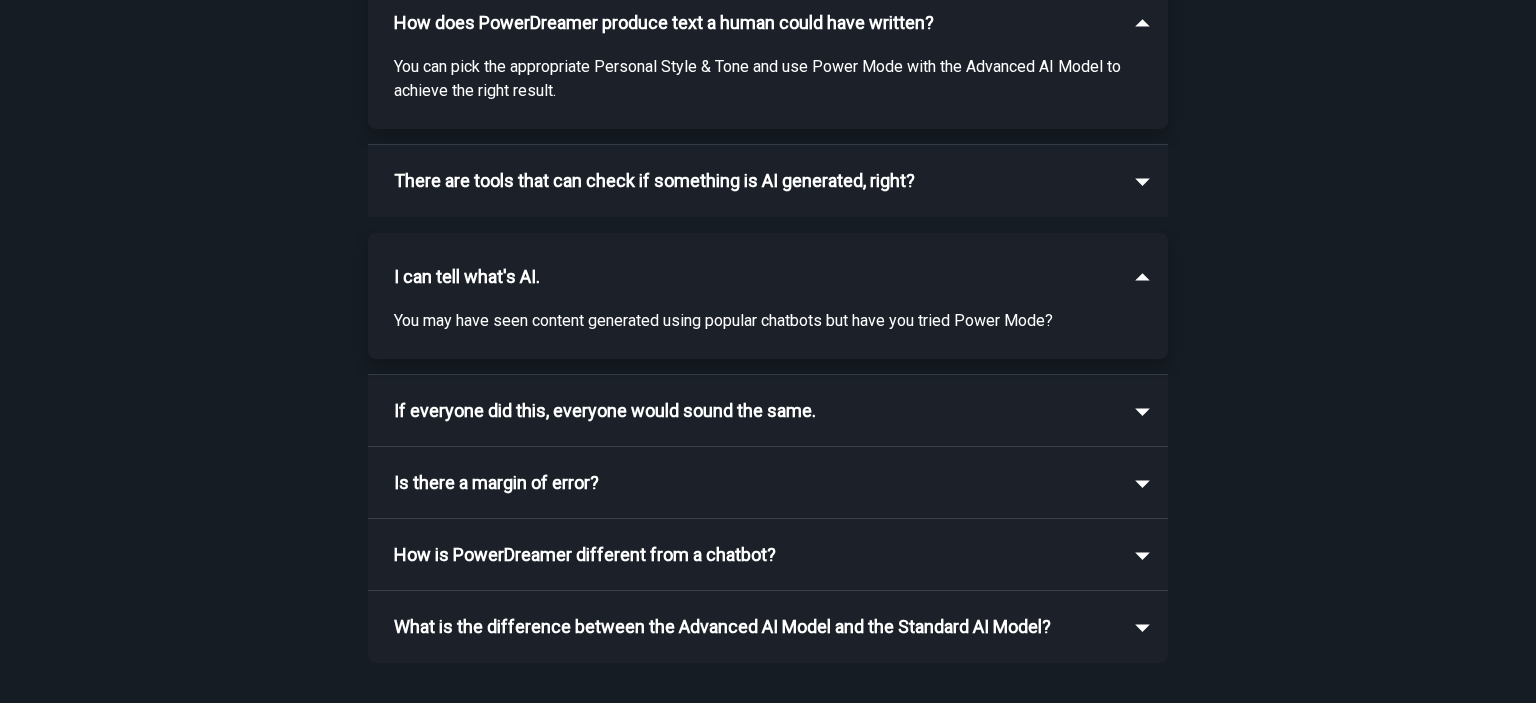 click on "If everyone did this, everyone would sound the same." at bounding box center [605, 411] 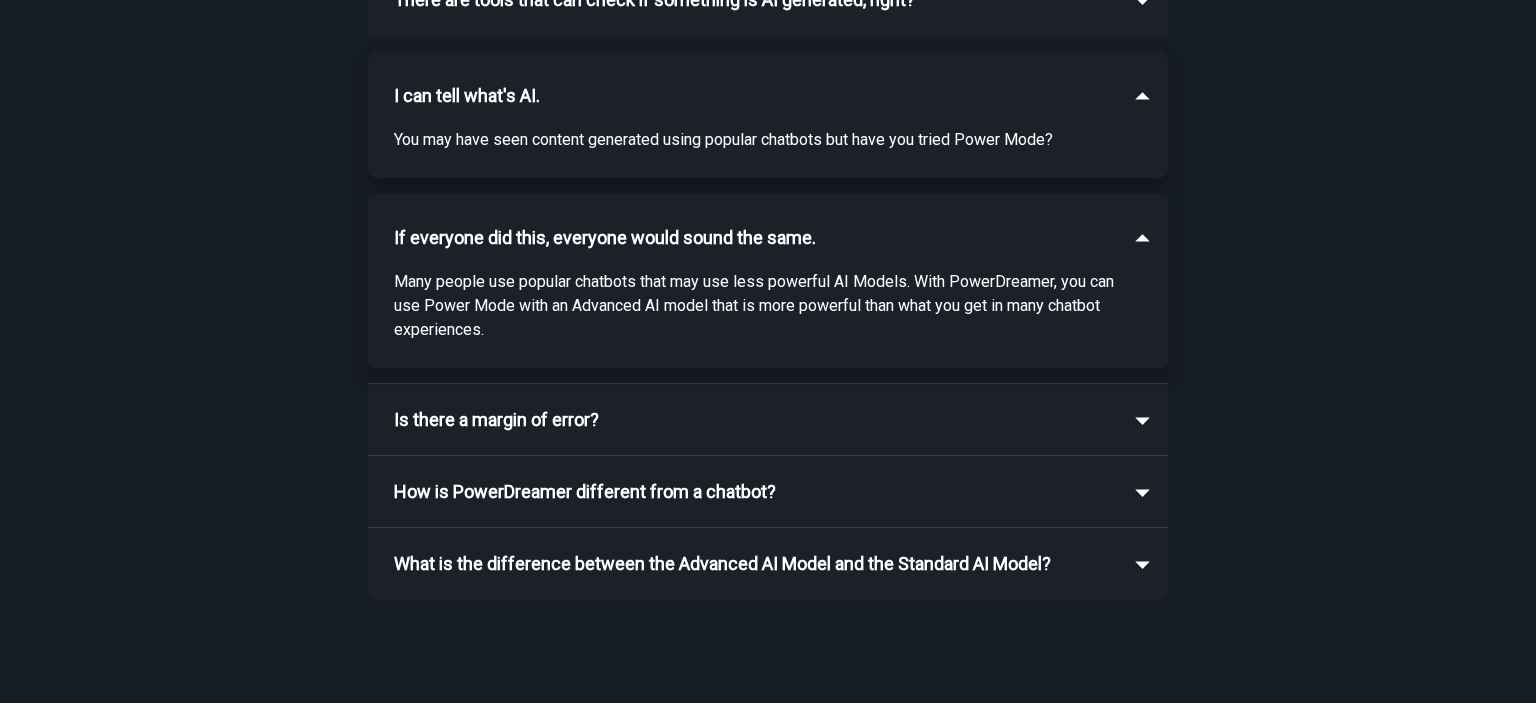 scroll, scrollTop: 2050, scrollLeft: 0, axis: vertical 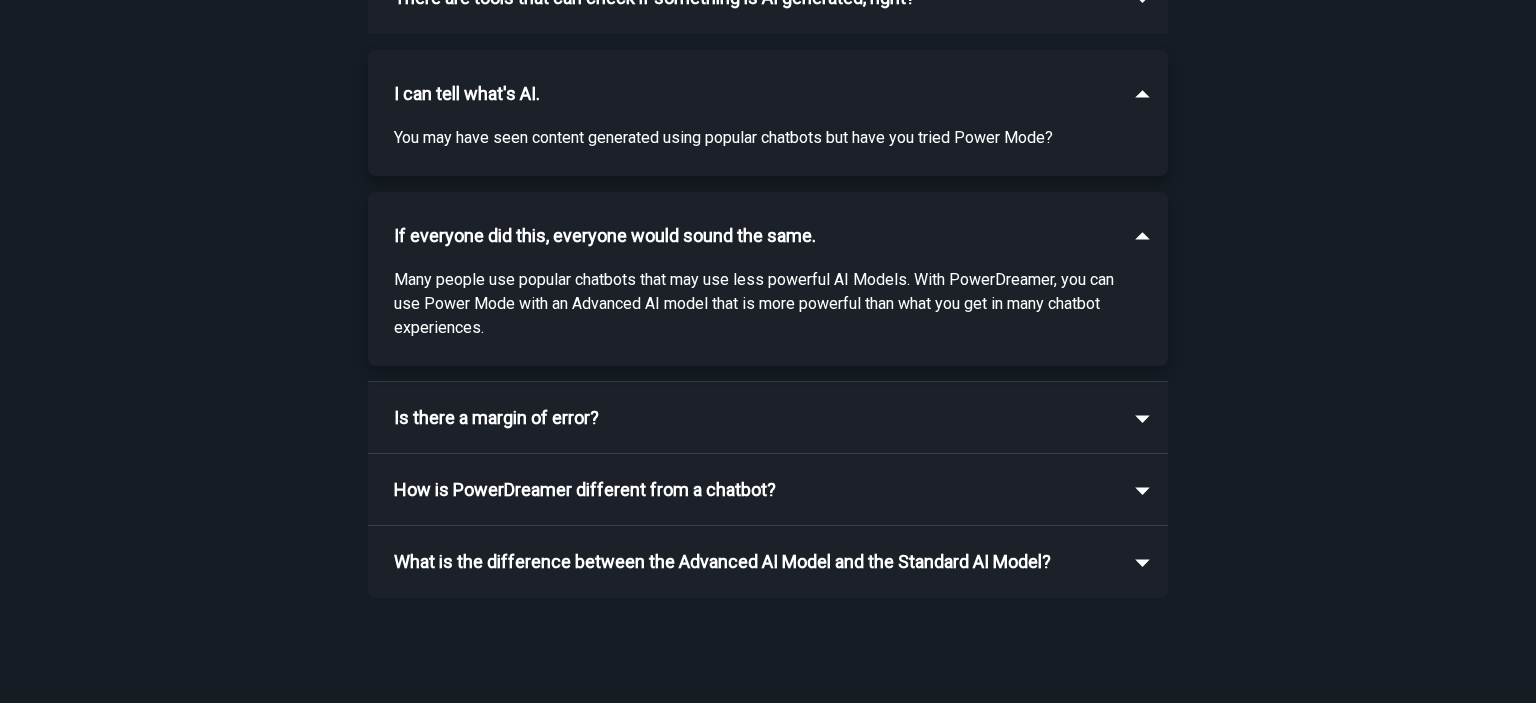 click on "Is there a margin of error?" at bounding box center [496, 418] 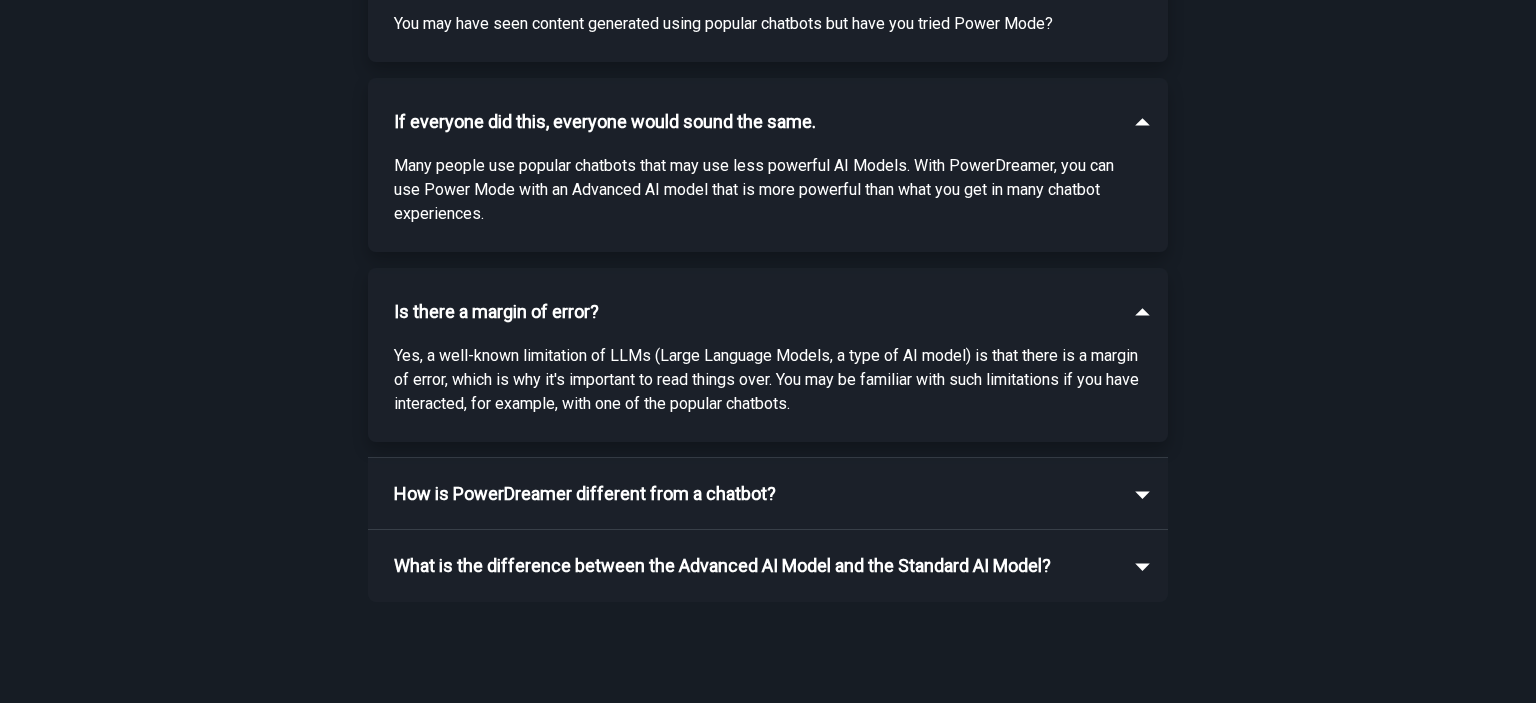scroll, scrollTop: 2168, scrollLeft: 0, axis: vertical 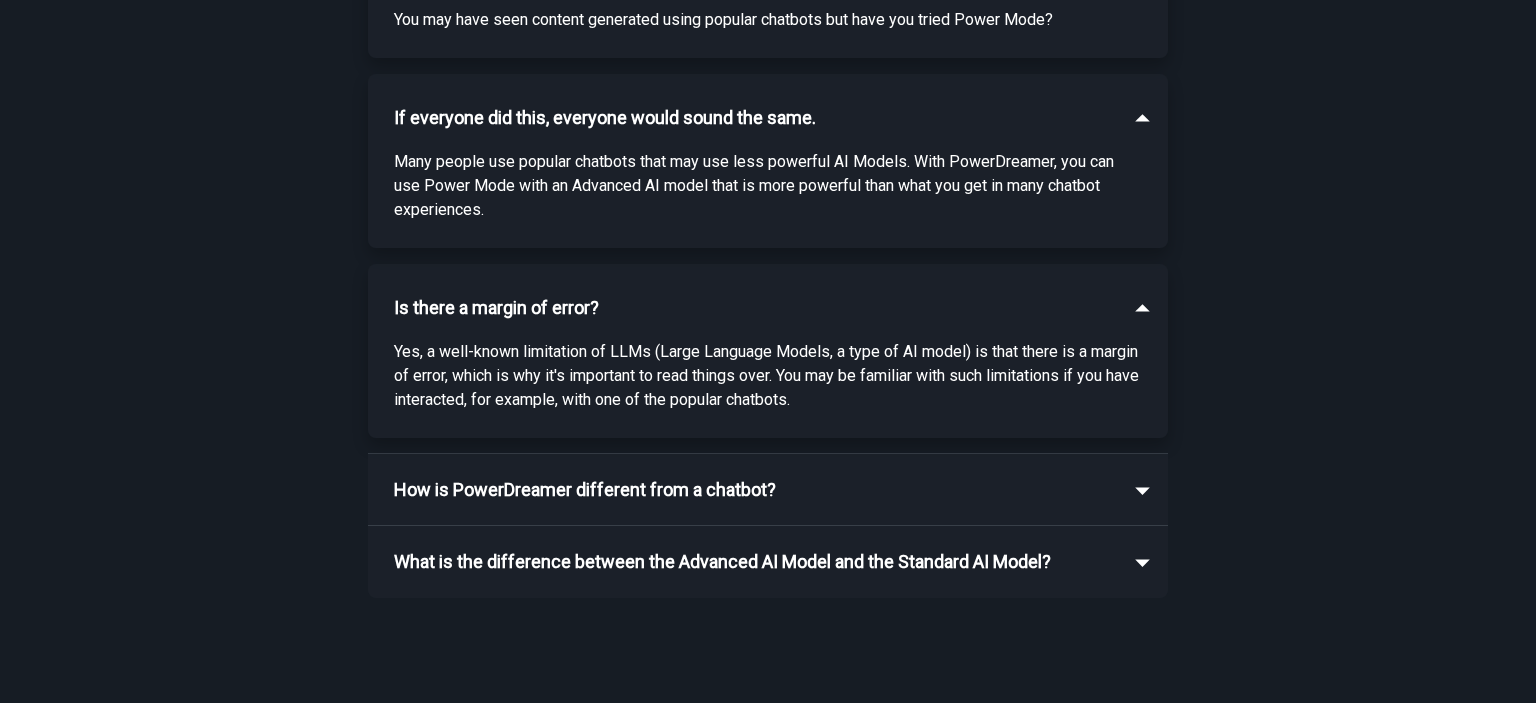 click on "How is PowerDreamer different from a chatbot?" at bounding box center [585, 490] 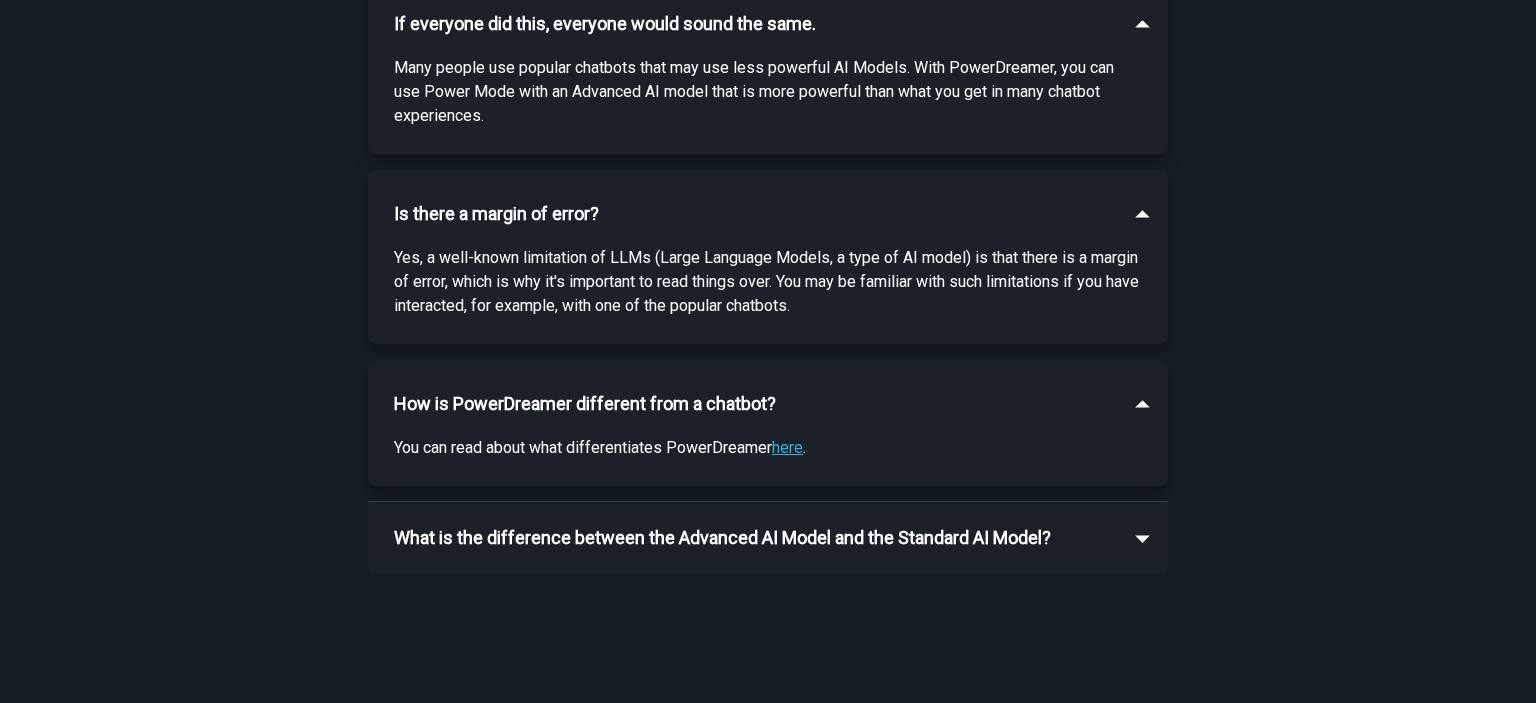 scroll, scrollTop: 2263, scrollLeft: 0, axis: vertical 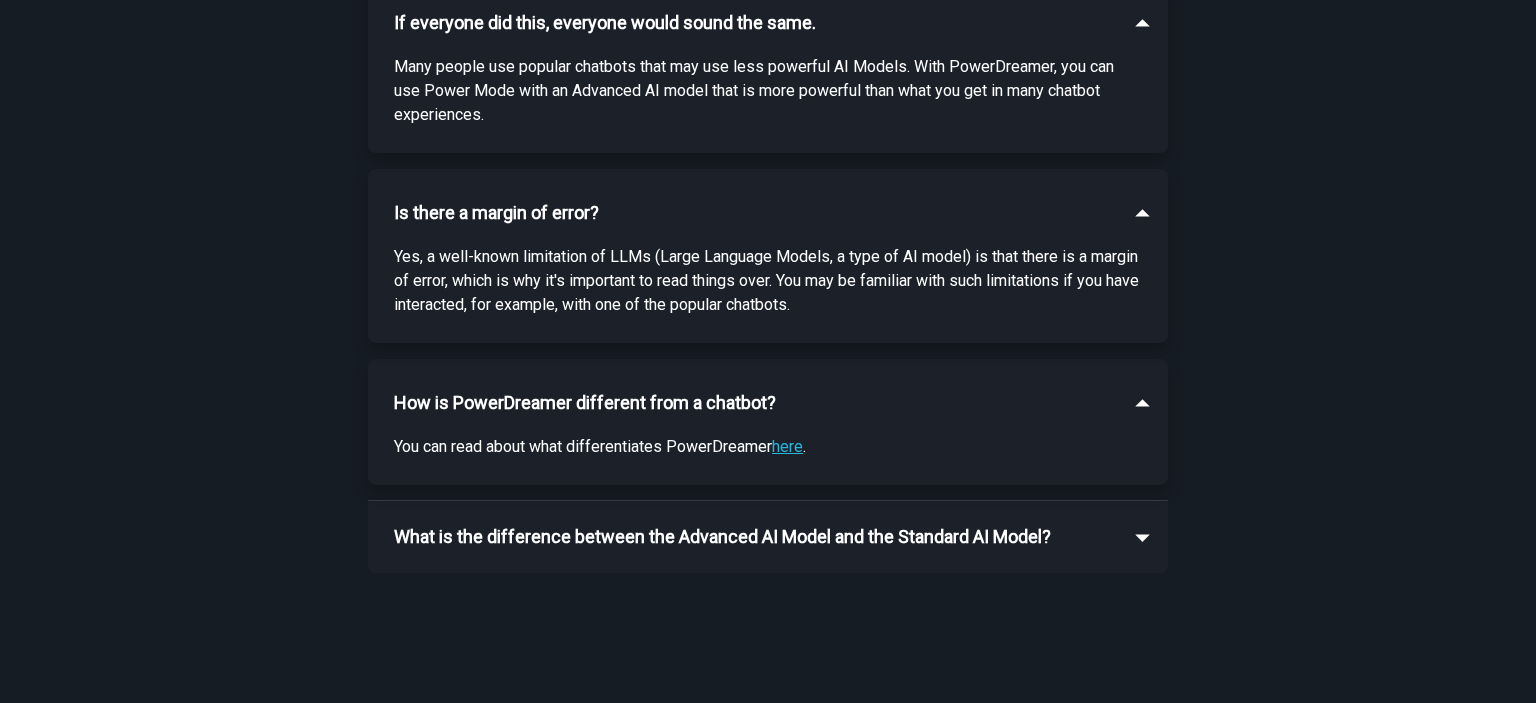 click on "What is the difference between the Advanced AI Model and the Standard AI Model?" at bounding box center (722, 537) 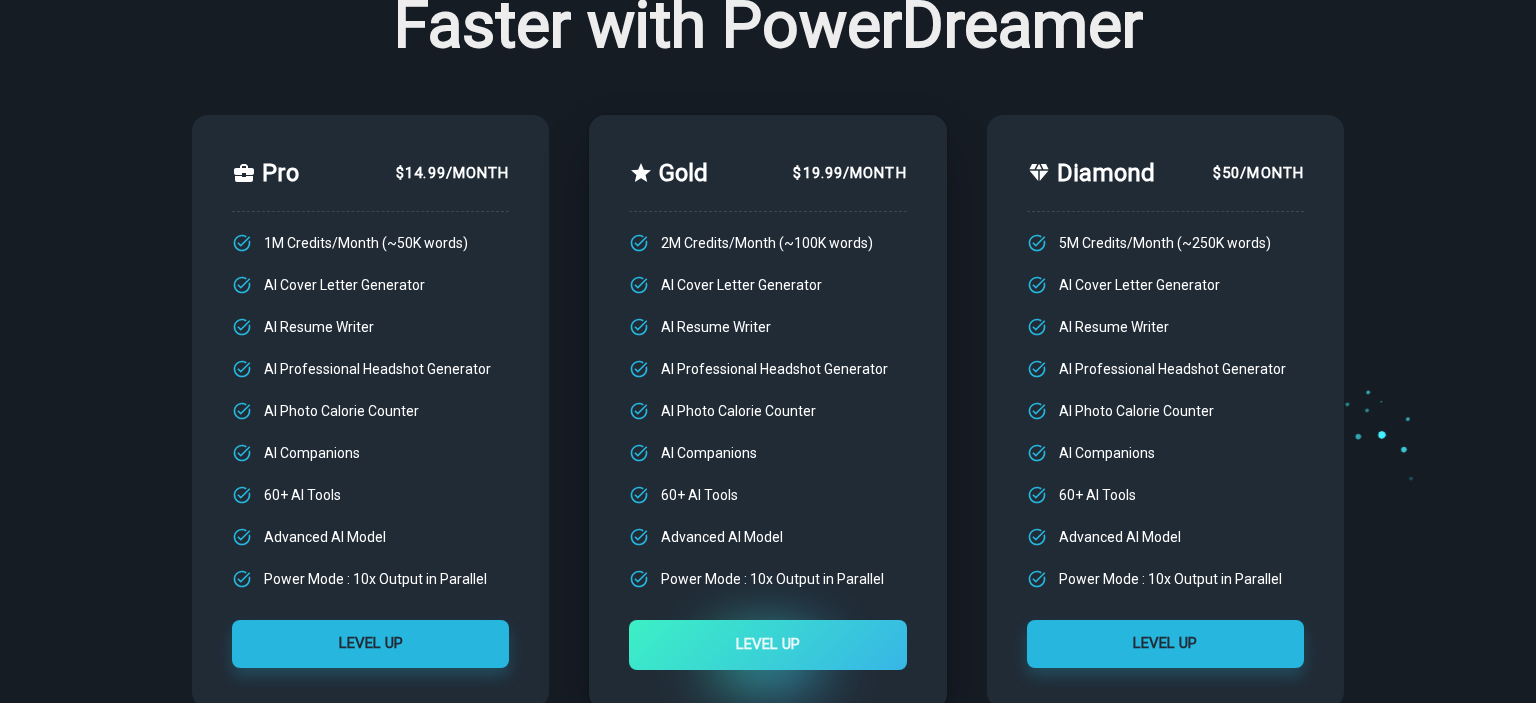scroll, scrollTop: 92, scrollLeft: 0, axis: vertical 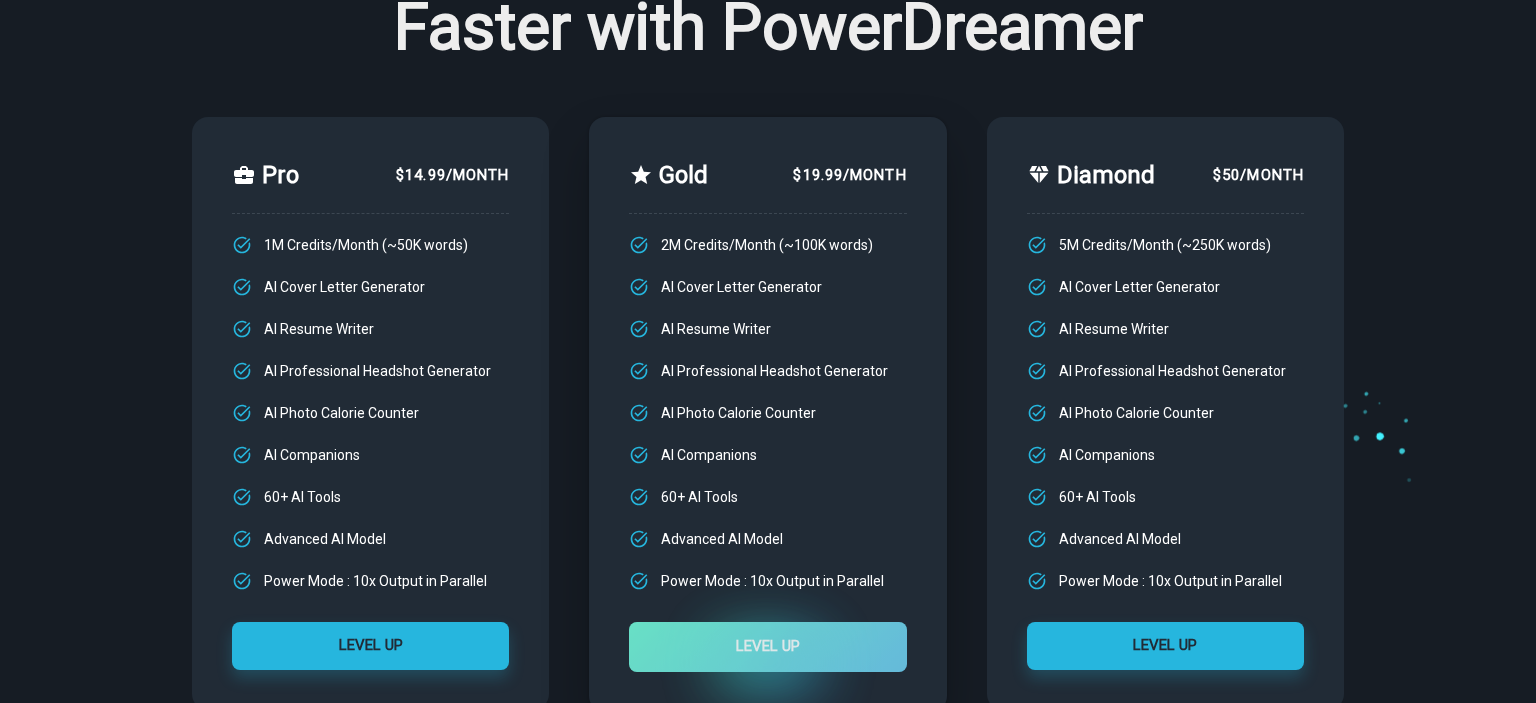 click on "LEVEL UP" at bounding box center (767, 647) 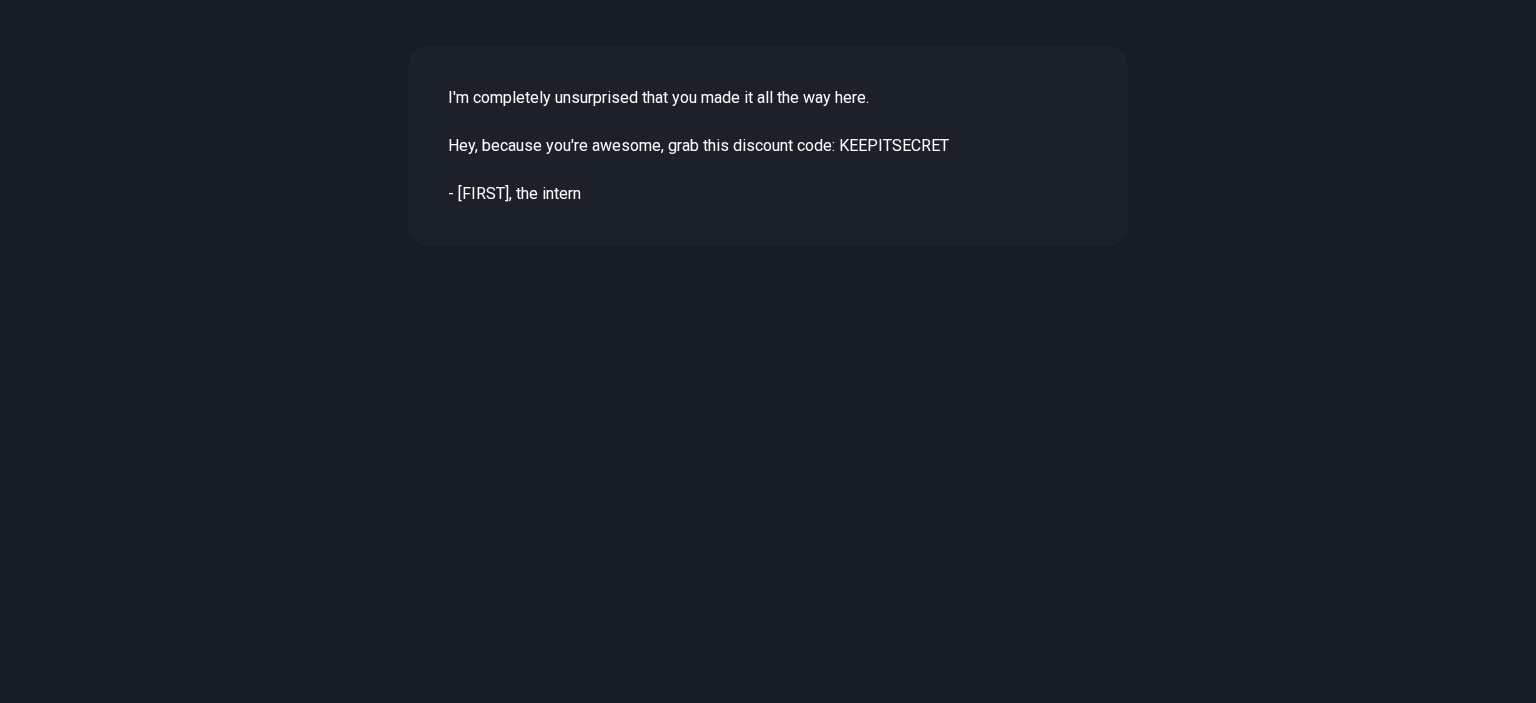 scroll, scrollTop: 4200, scrollLeft: 0, axis: vertical 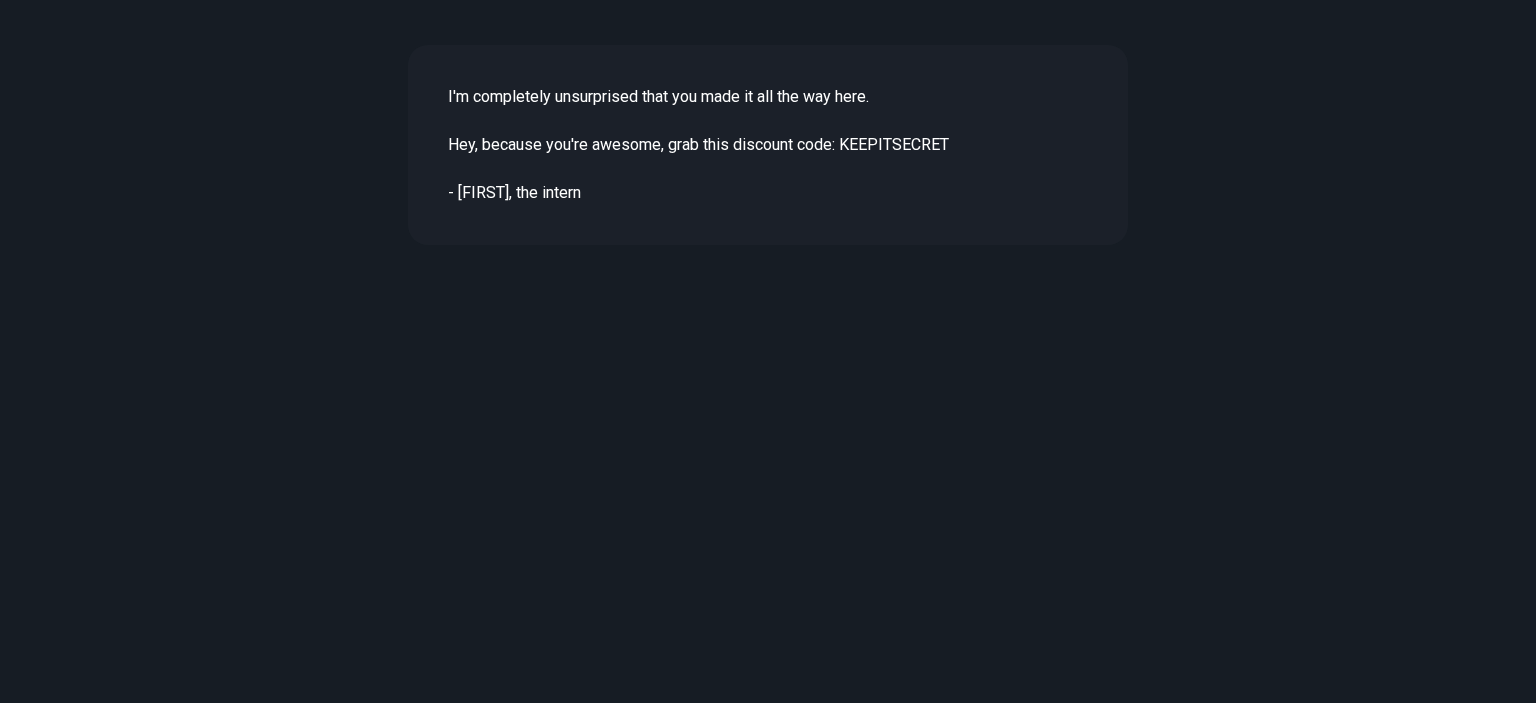 click on "I'm completely unsurprised that you made it all the way here. Hey, because you're awesome, grab this discount code: KEEPITSECRET - [FIRST], the intern" at bounding box center [768, 145] 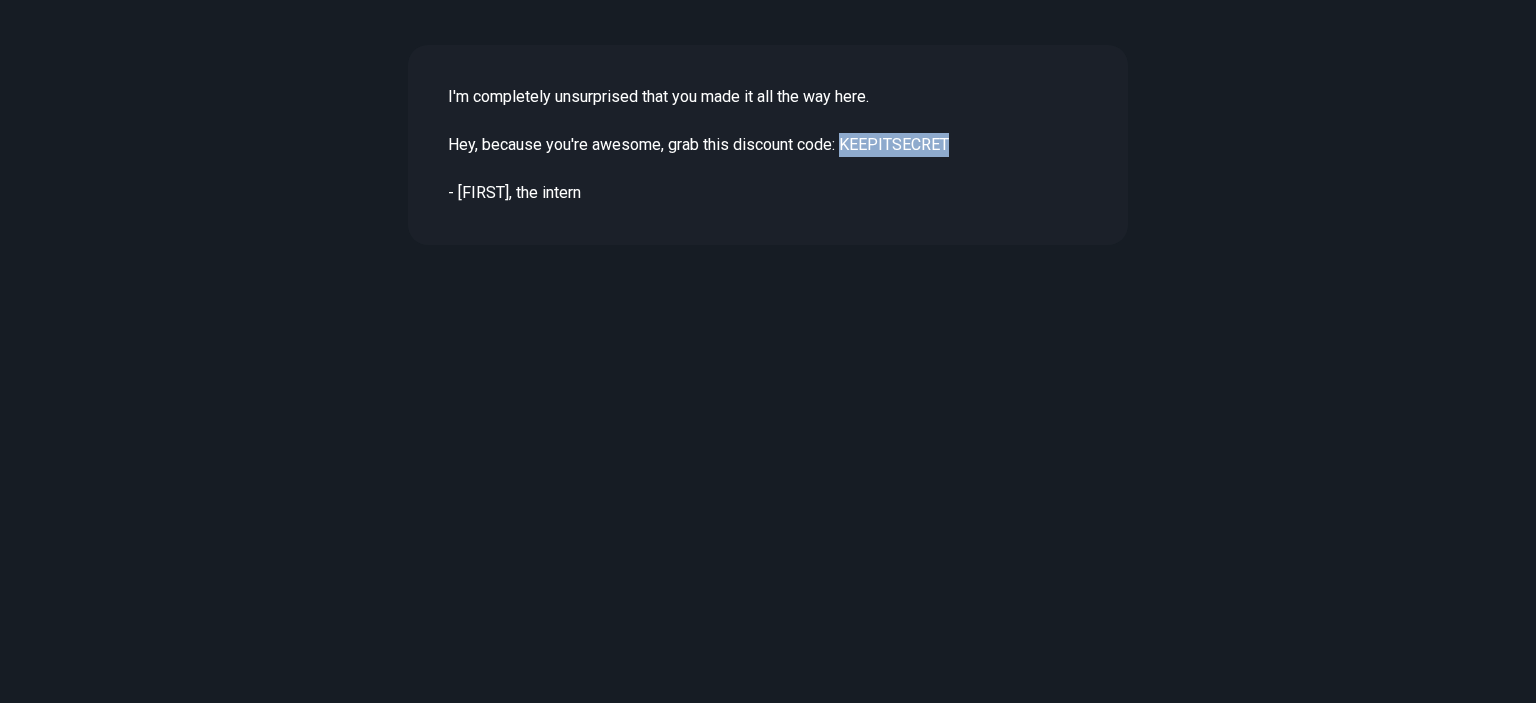 click on "I'm completely unsurprised that you made it all the way here. Hey, because you're awesome, grab this discount code: KEEPITSECRET - Ryan, the intern" at bounding box center (768, 145) 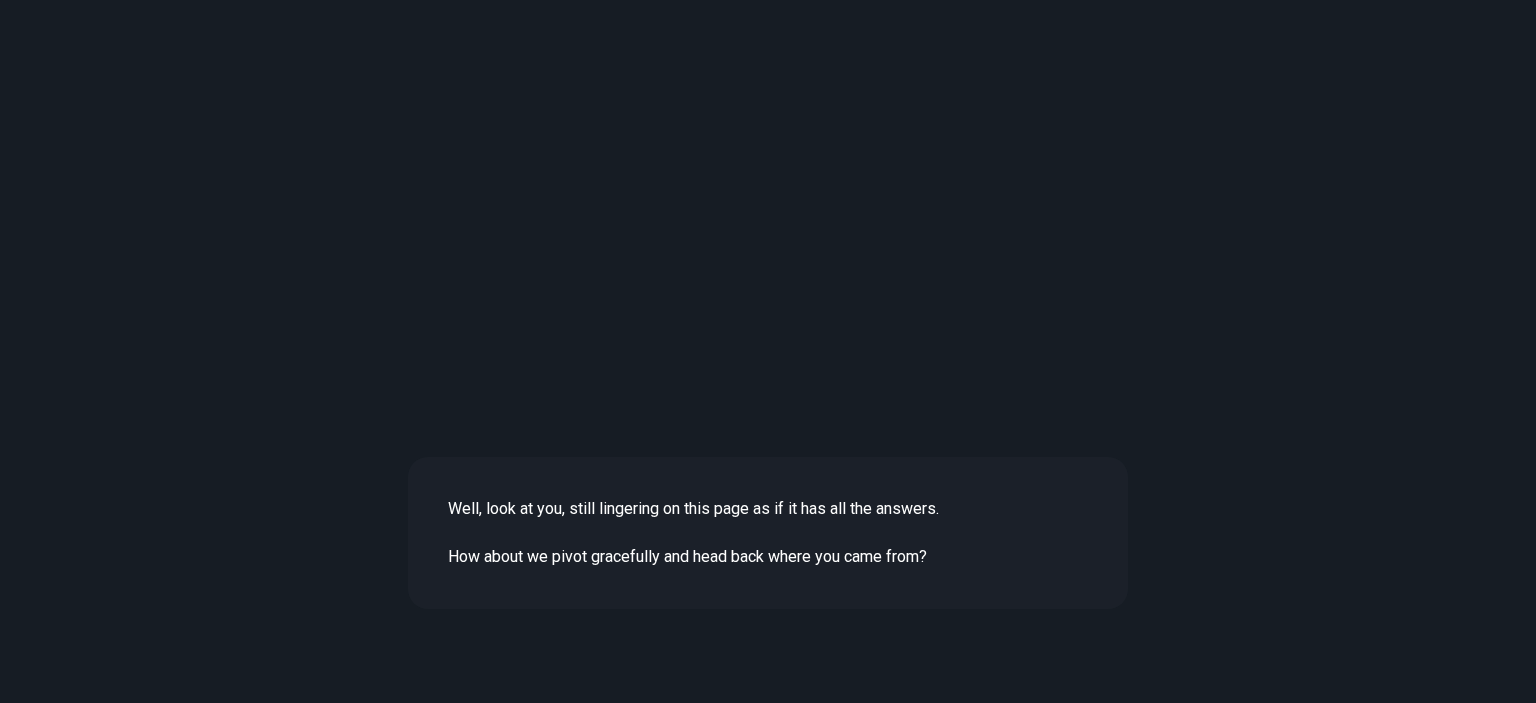 scroll, scrollTop: 4603, scrollLeft: 0, axis: vertical 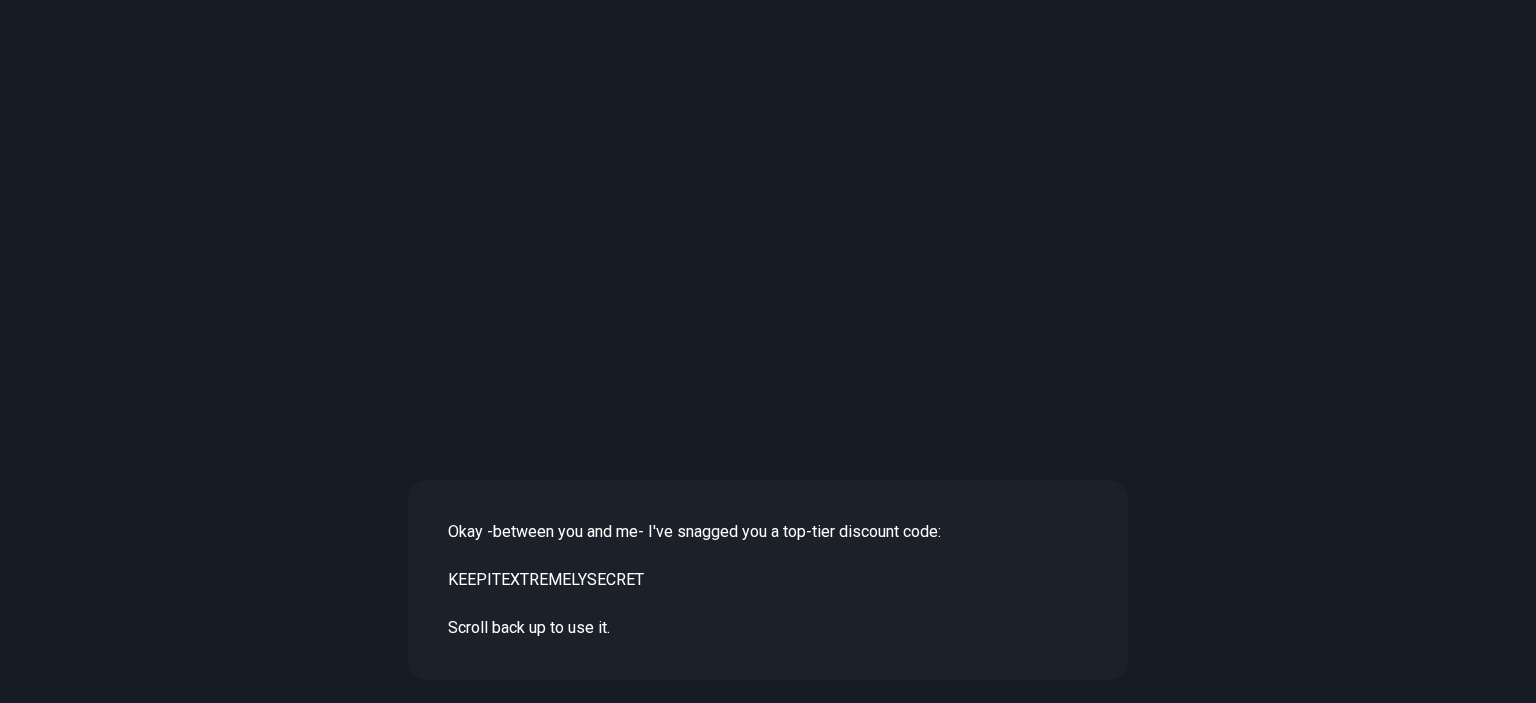 click on "Faster with PowerDreamer Your conversation was saved. Pick a plan to continue. Your conversation was saved. Pick a plan to continue. Only $19.99 For 50 Professional Headshots   Pro $14.99/month 1M Credits/Month (~50K words) AI Cover Letter Generator AI Resume Writer AI Professional Headshot Generator AI Photo Calorie Counter AI Companions 60+ AI Tools Advanced AI Model Power Mode : 10x Output in Parallel LEVEL UP   Gold $19.99/month 2M Credits/Month (~100K words) AI Cover Letter Generator AI Resume Writer AI Professional Headshot Generator AI Photo Calorie Counter AI Companions 60+ AI Tools Advanced AI Model Power Mode : 10x Output in Parallel LEVEL UP   Diamond $50/month 5M Credits/Month (~250K words) AI Cover Letter Generator AI Resume Writer AI Professional Headshot Generator AI Photo Calorie Counter AI Companions 60+ AI Tools Advanced AI Model Power Mode : 10x Output in Parallel LEVEL UP START Faster with PowerDreamer 218,659  AI-Generated Outputs.  60,000+  PowerDreamer  Users.  60+ AI Tools. Jess B." at bounding box center (768, -1774) 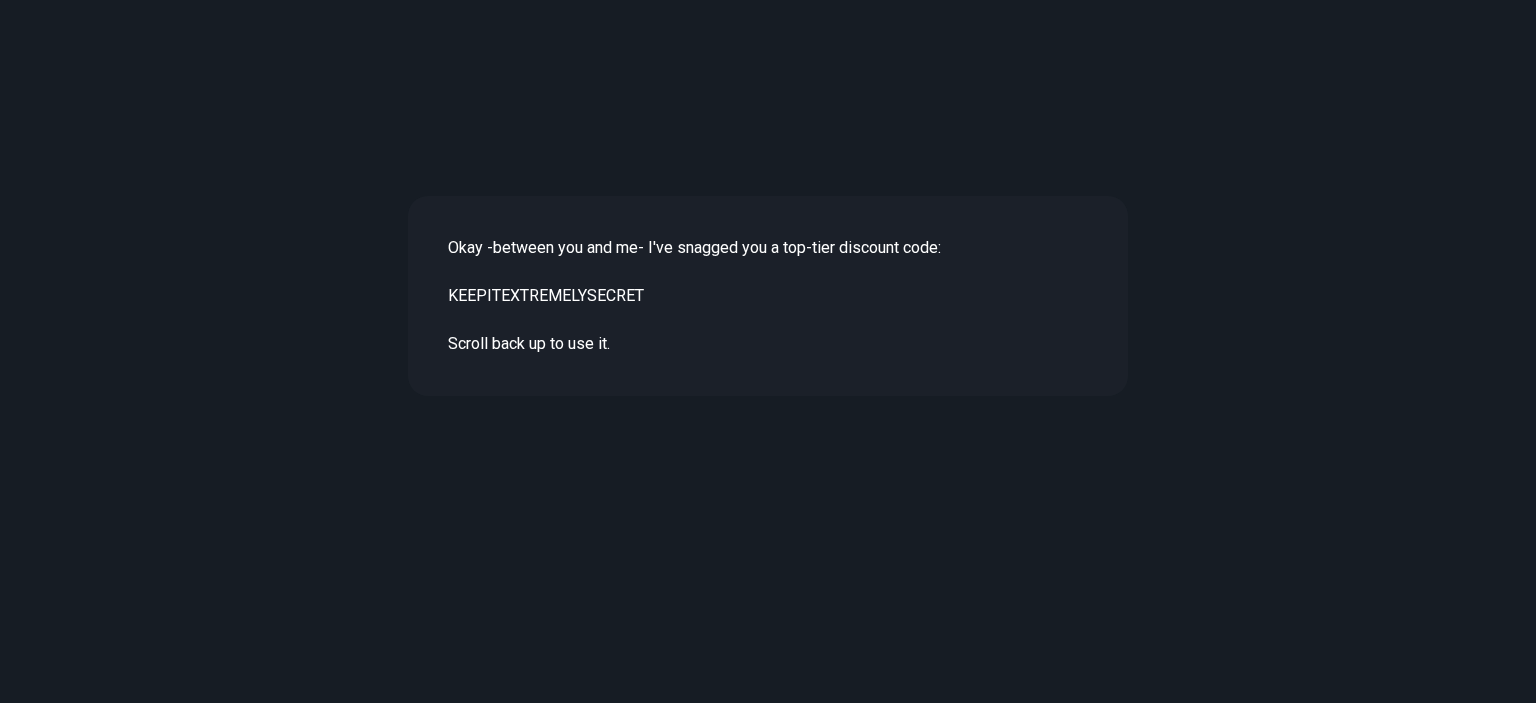 scroll, scrollTop: 6268, scrollLeft: 0, axis: vertical 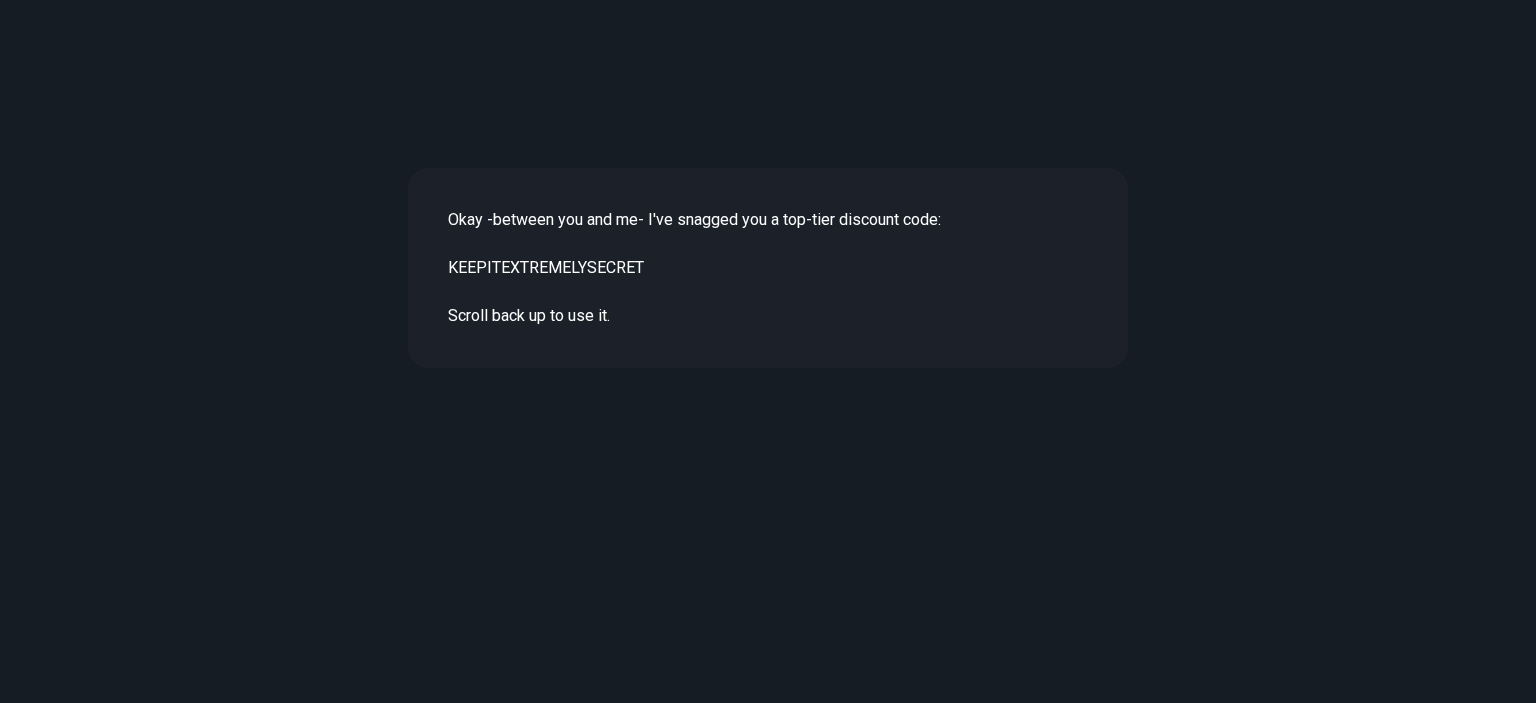 click on "Okay -between you and me- I've snagged you a top-tier discount code: KEEPITEXTREMELYSECRET Scroll back up to use it." at bounding box center (768, 268) 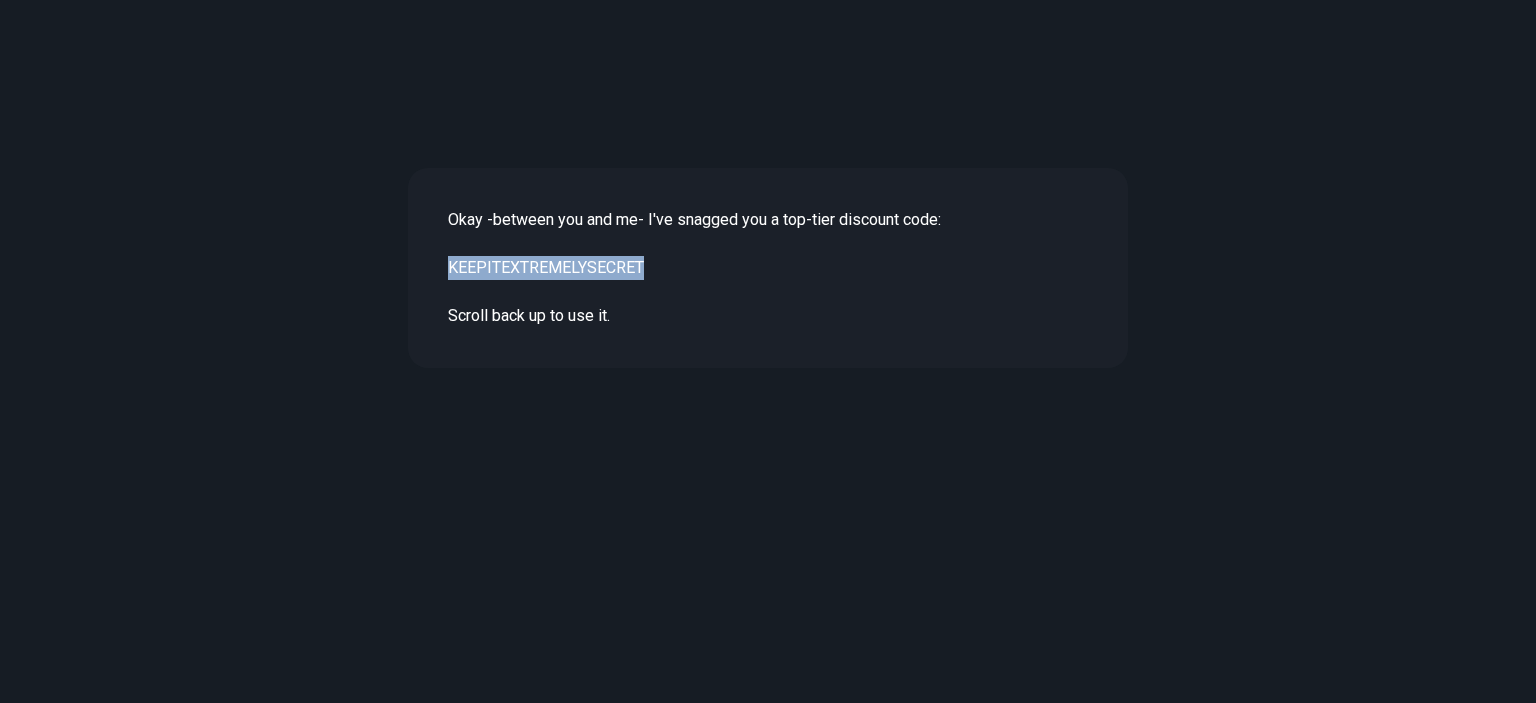 click on "Okay -between you and me- I've snagged you a top-tier discount code: KEEPITEXTREMELYSECRET Scroll back up to use it." at bounding box center [768, 268] 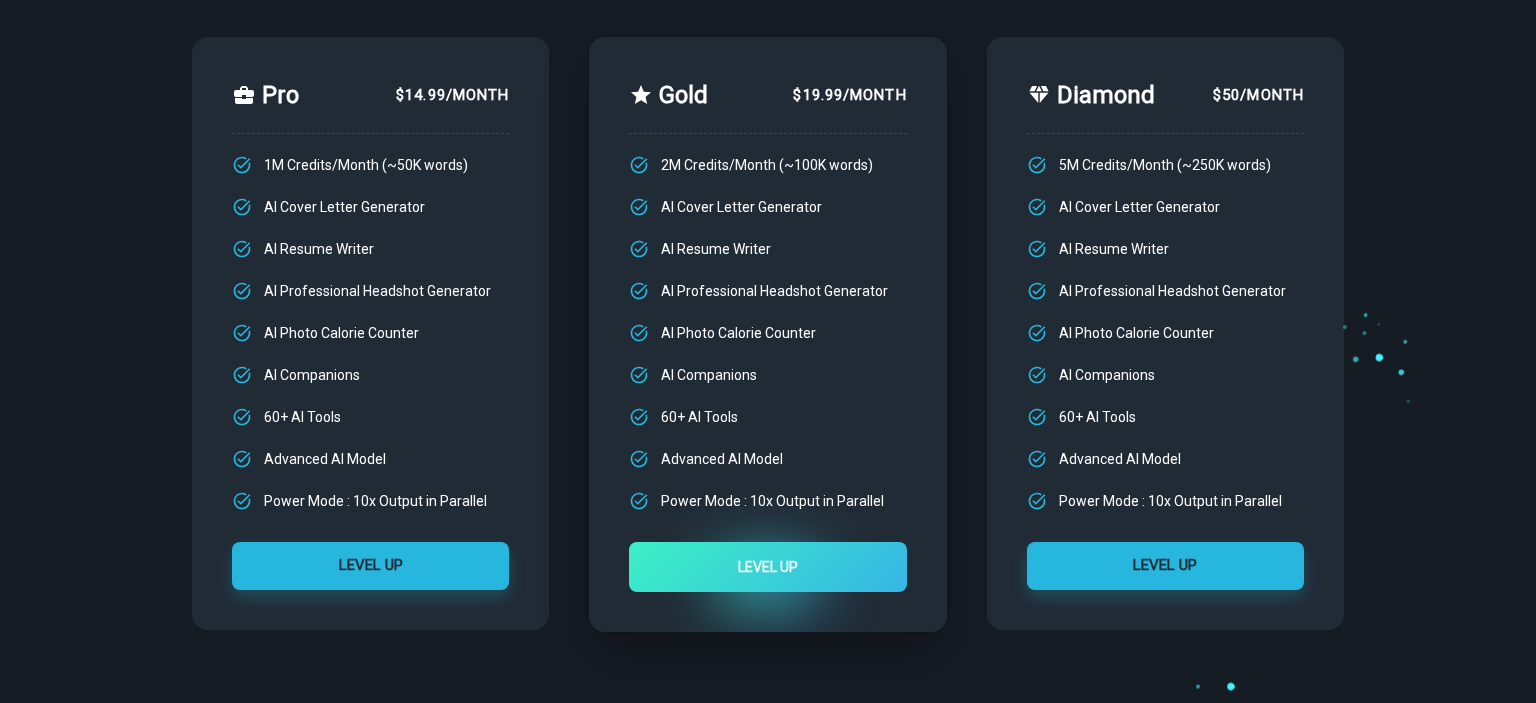 scroll, scrollTop: 192, scrollLeft: 0, axis: vertical 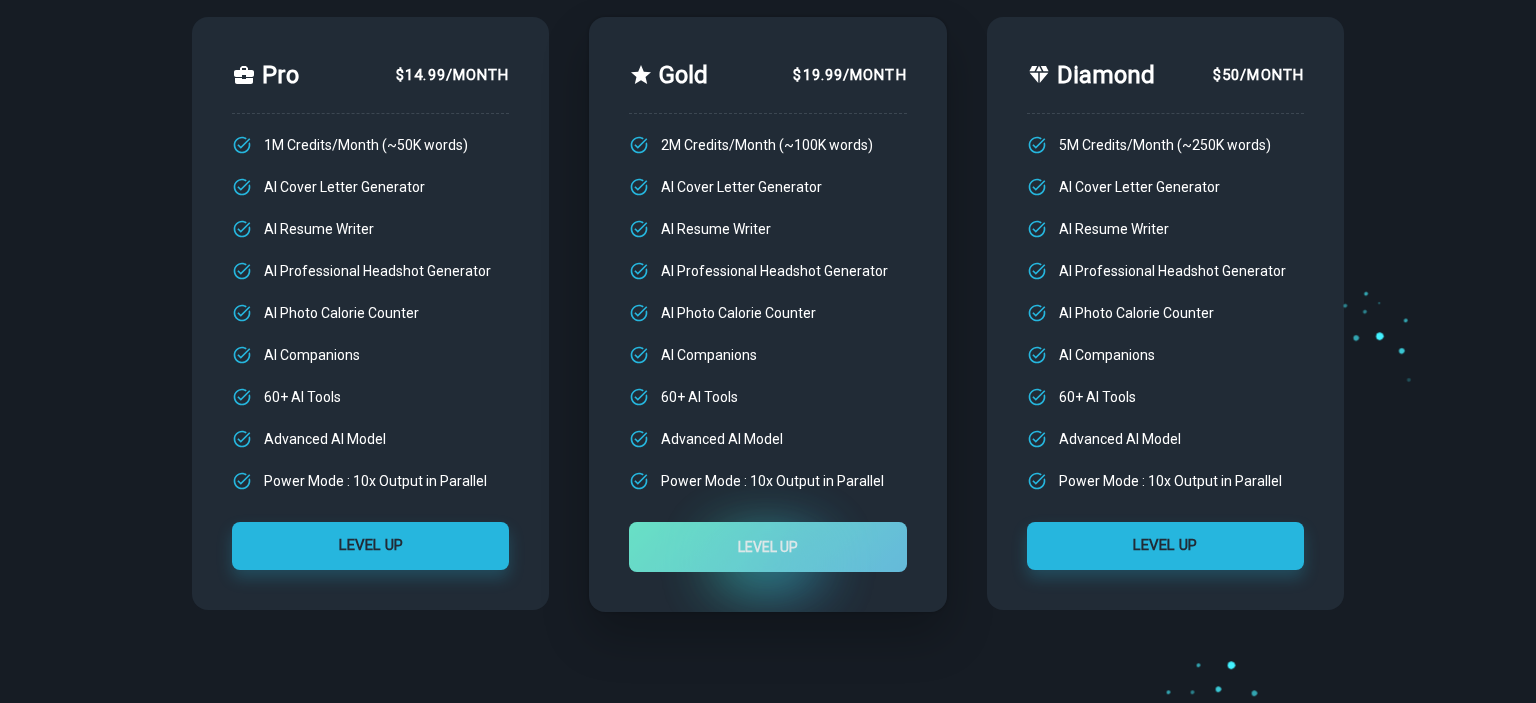 click on "LEVEL UP" at bounding box center [767, 547] 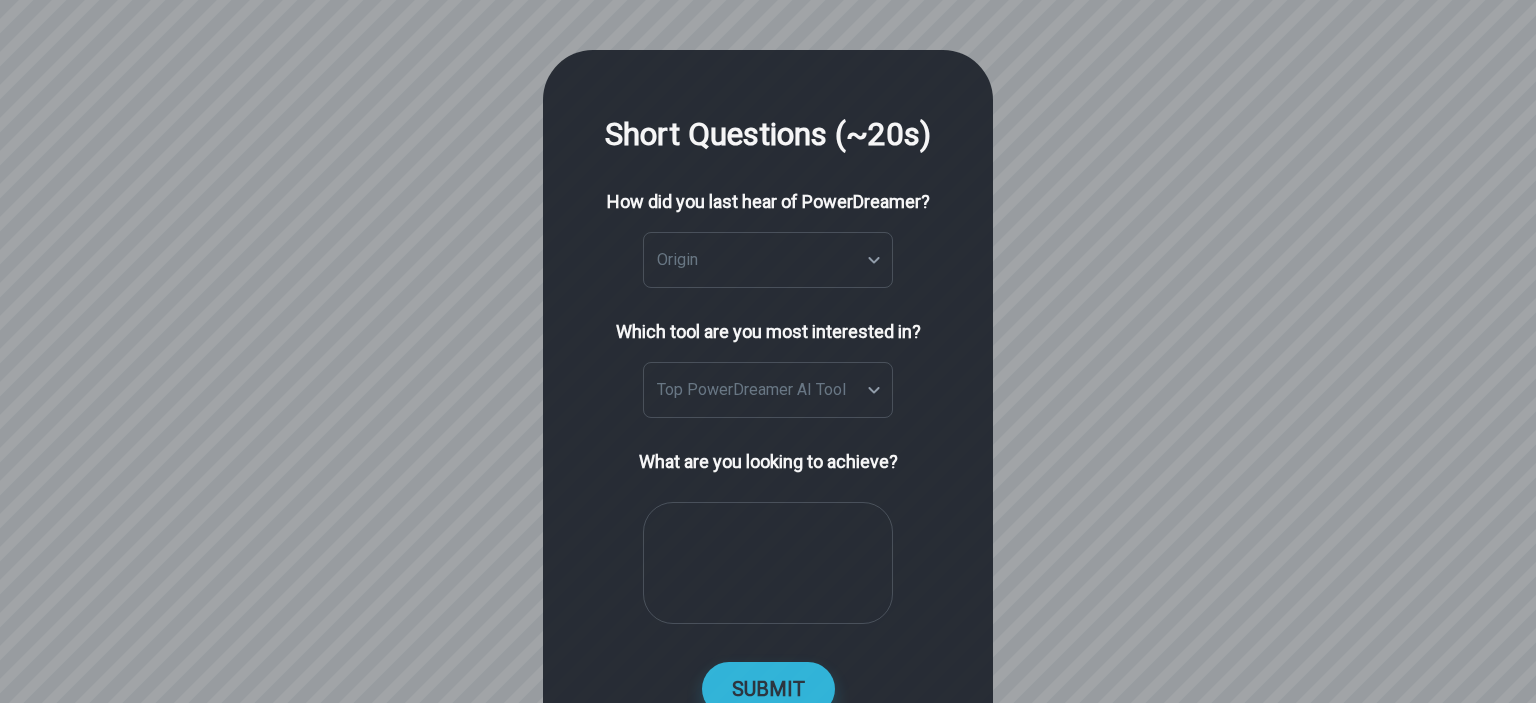 scroll, scrollTop: 0, scrollLeft: 0, axis: both 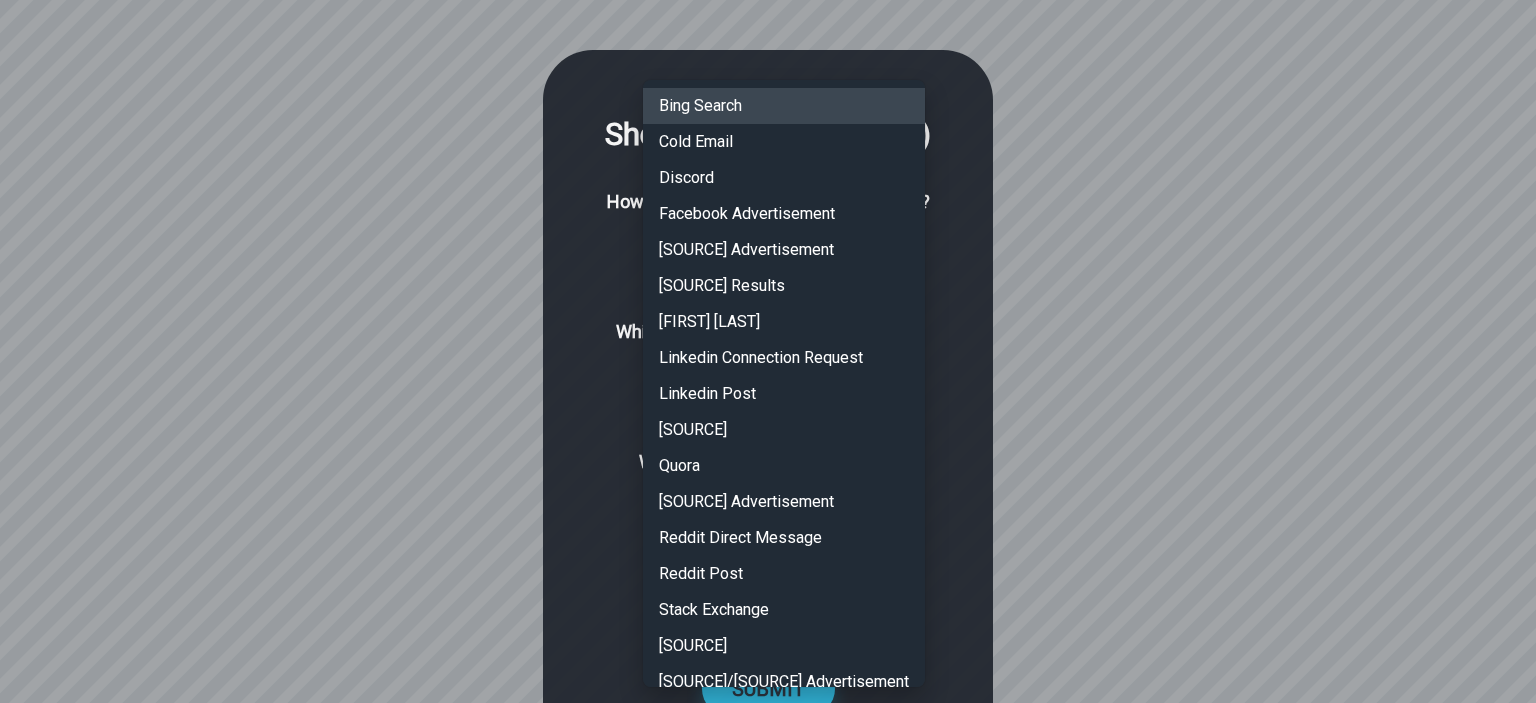 click on "**********" at bounding box center (768, 423) 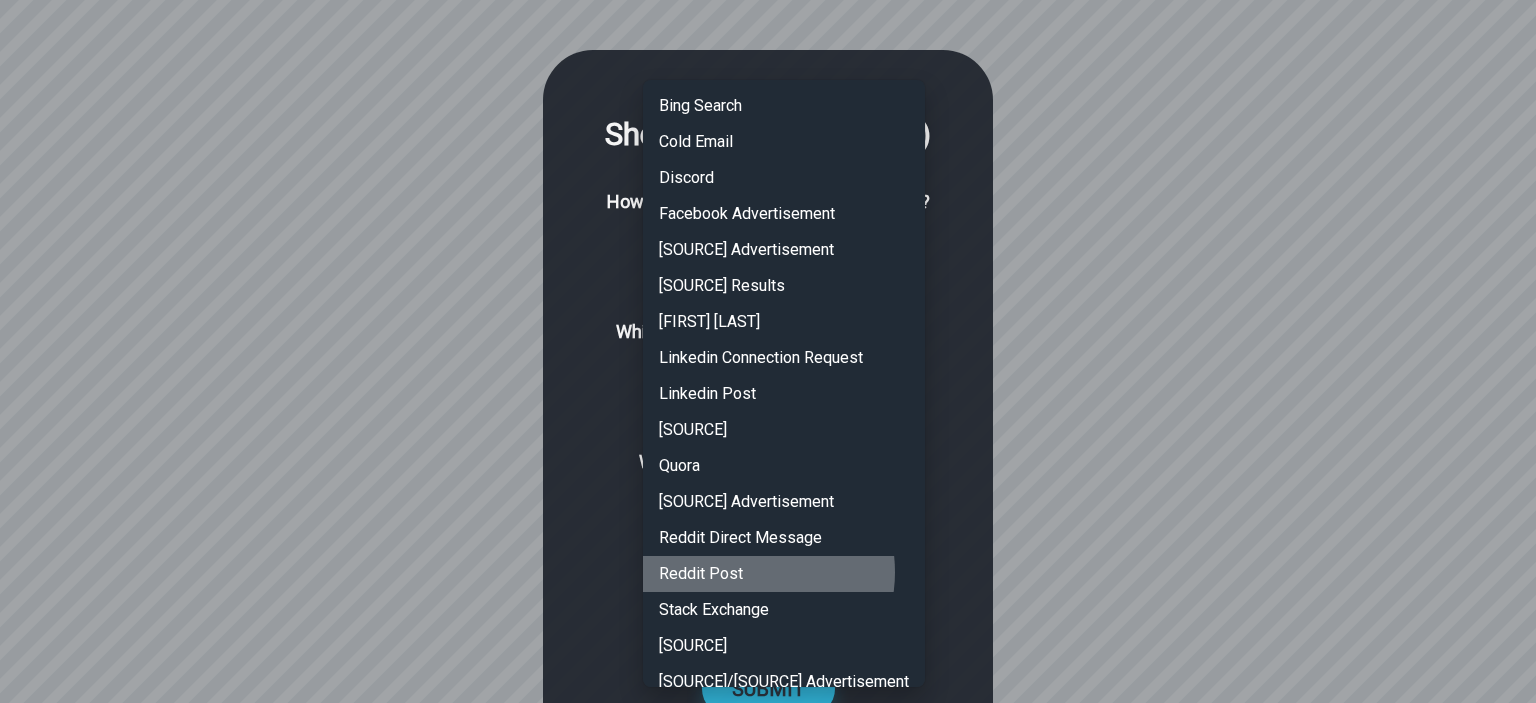 click on "Reddit Post" at bounding box center (784, 574) 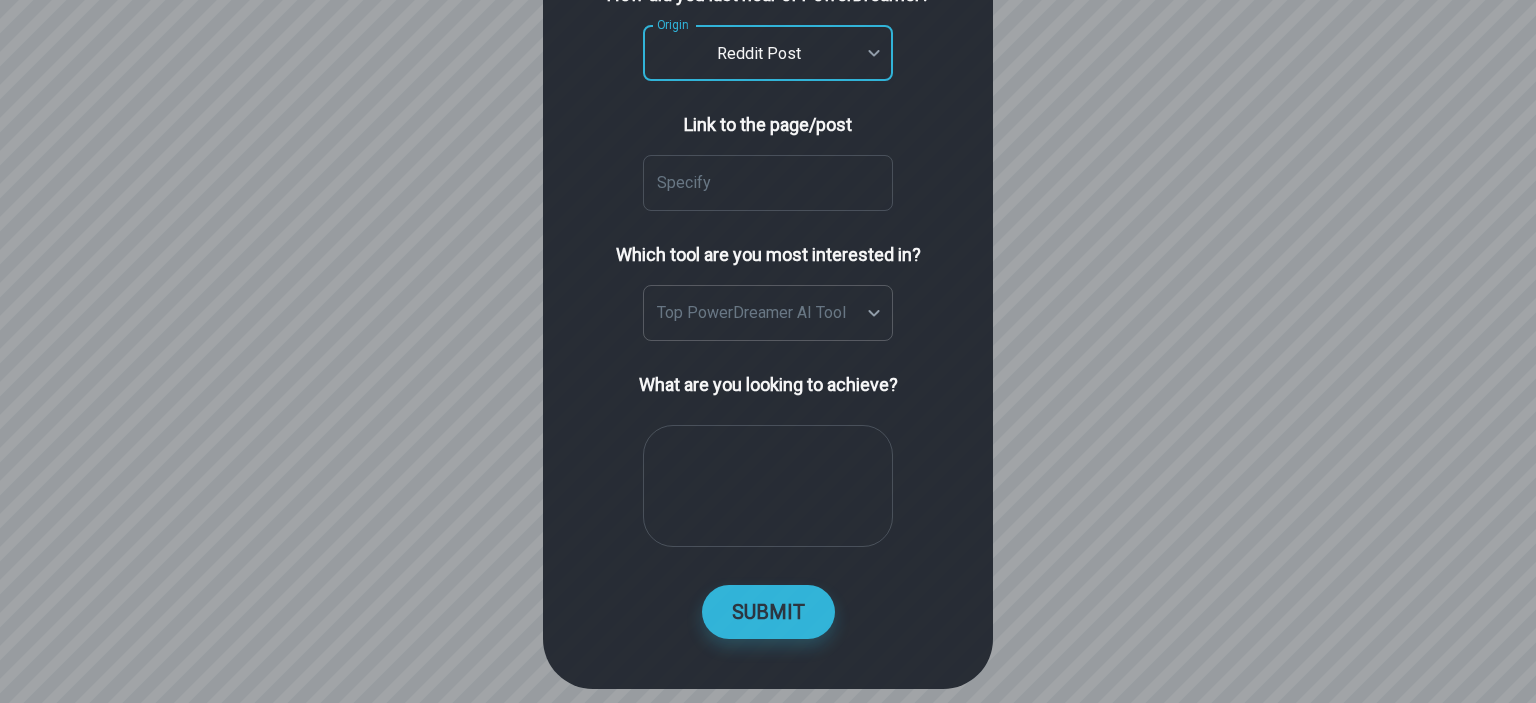 scroll, scrollTop: 208, scrollLeft: 0, axis: vertical 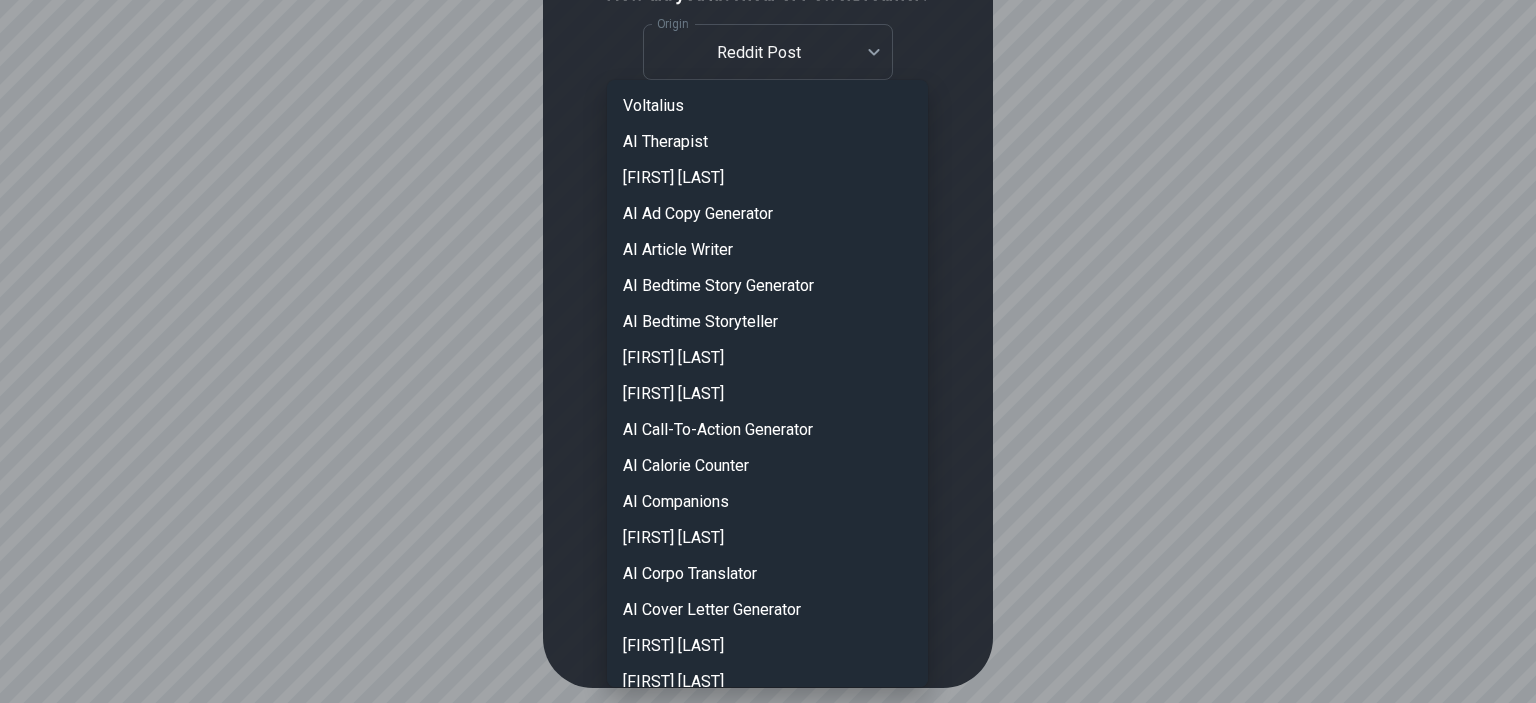 click on "**********" at bounding box center [768, 280] 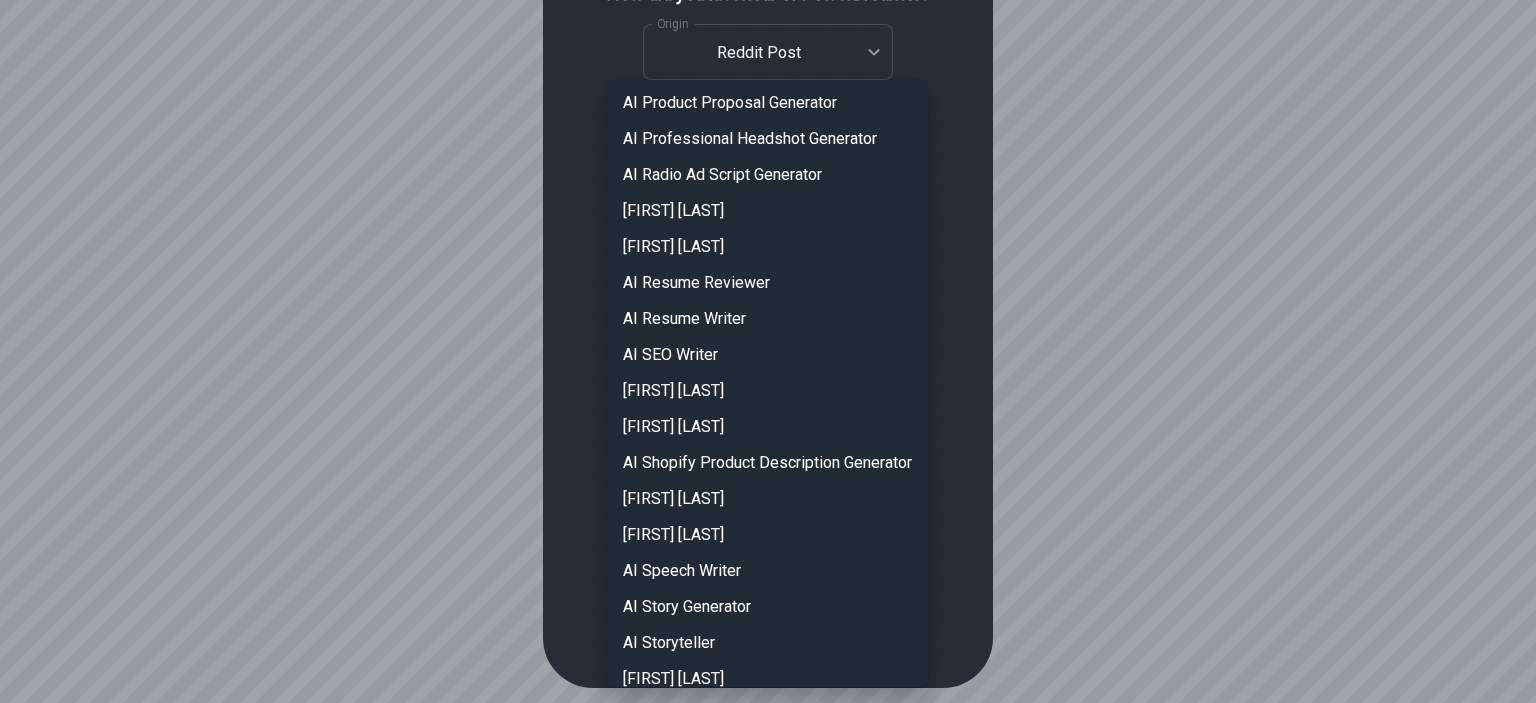 scroll, scrollTop: 1619, scrollLeft: 0, axis: vertical 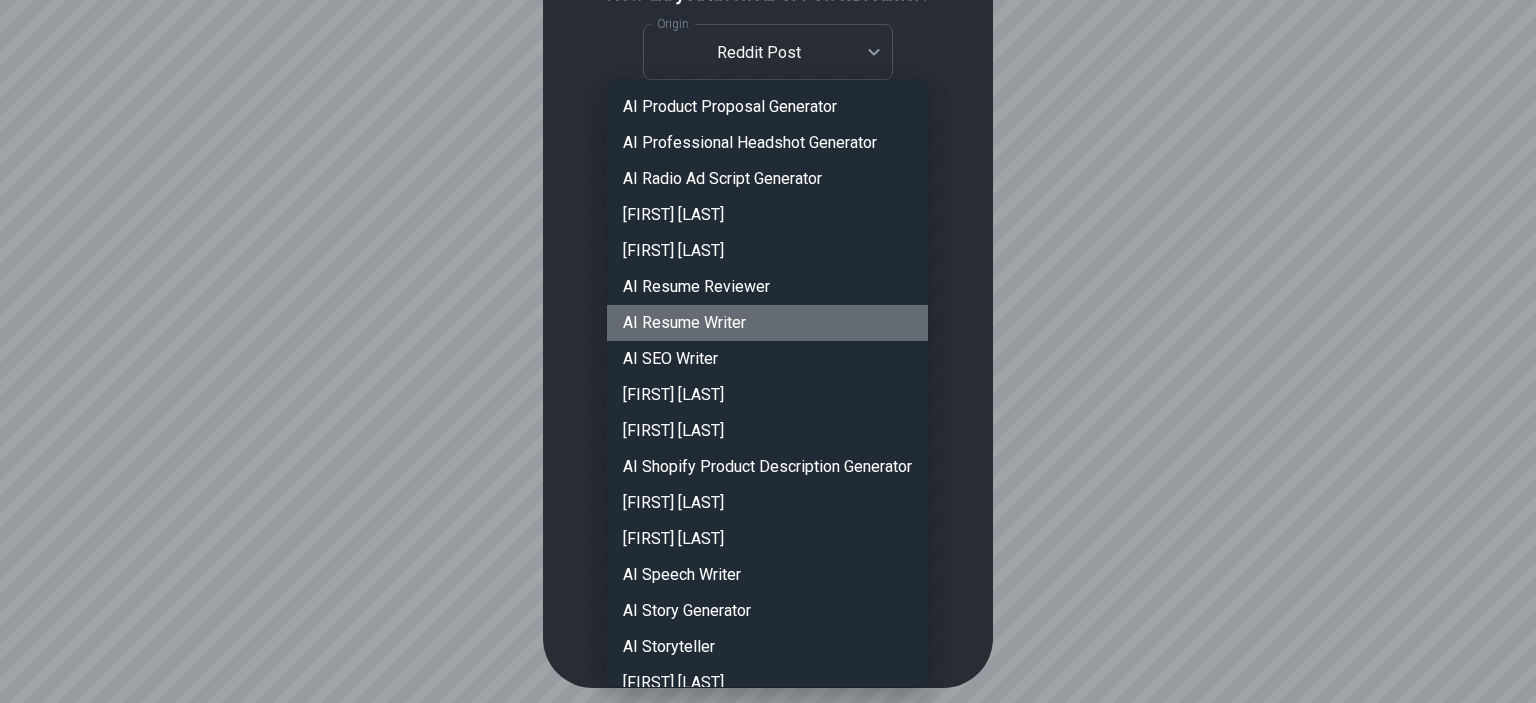 click on "AI Resume Writer" at bounding box center [767, 323] 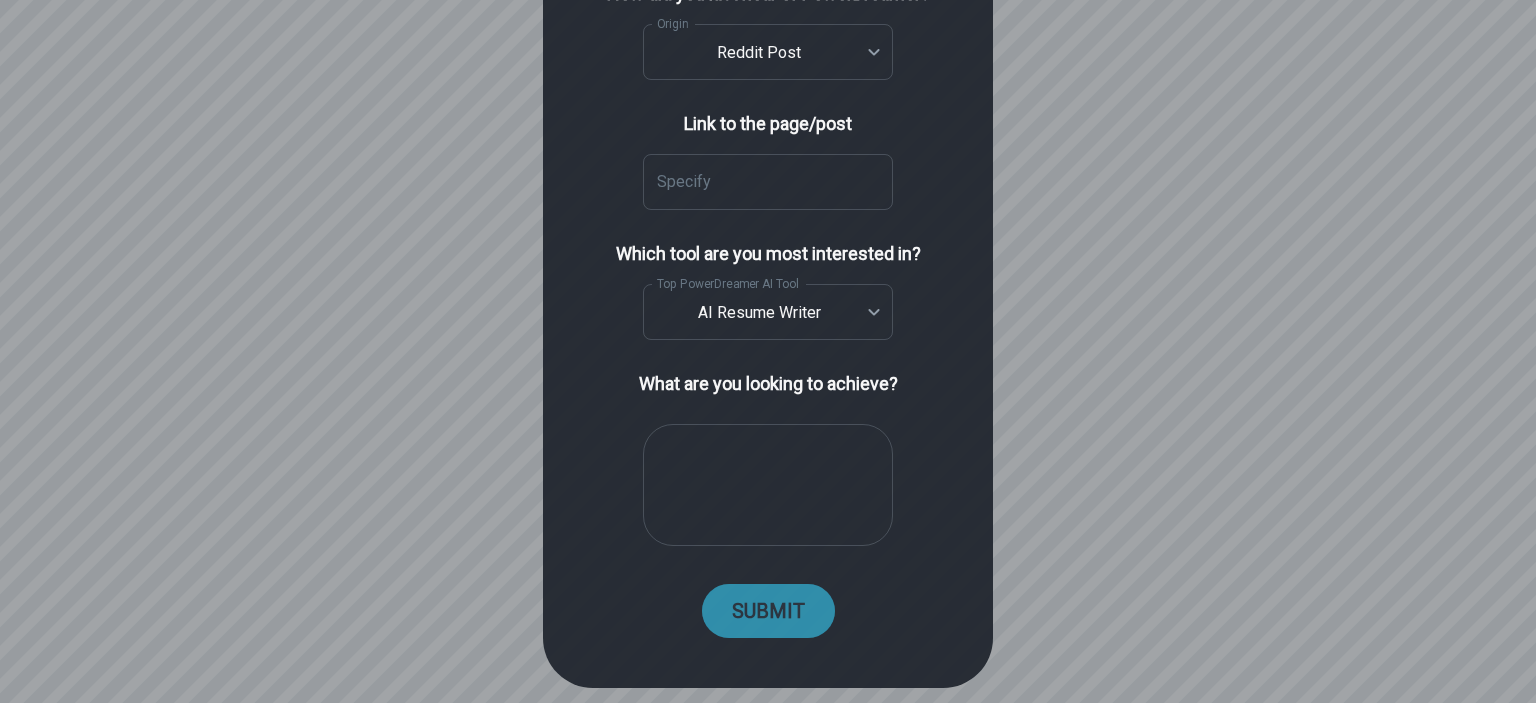click on "SUBMIT" at bounding box center [768, 611] 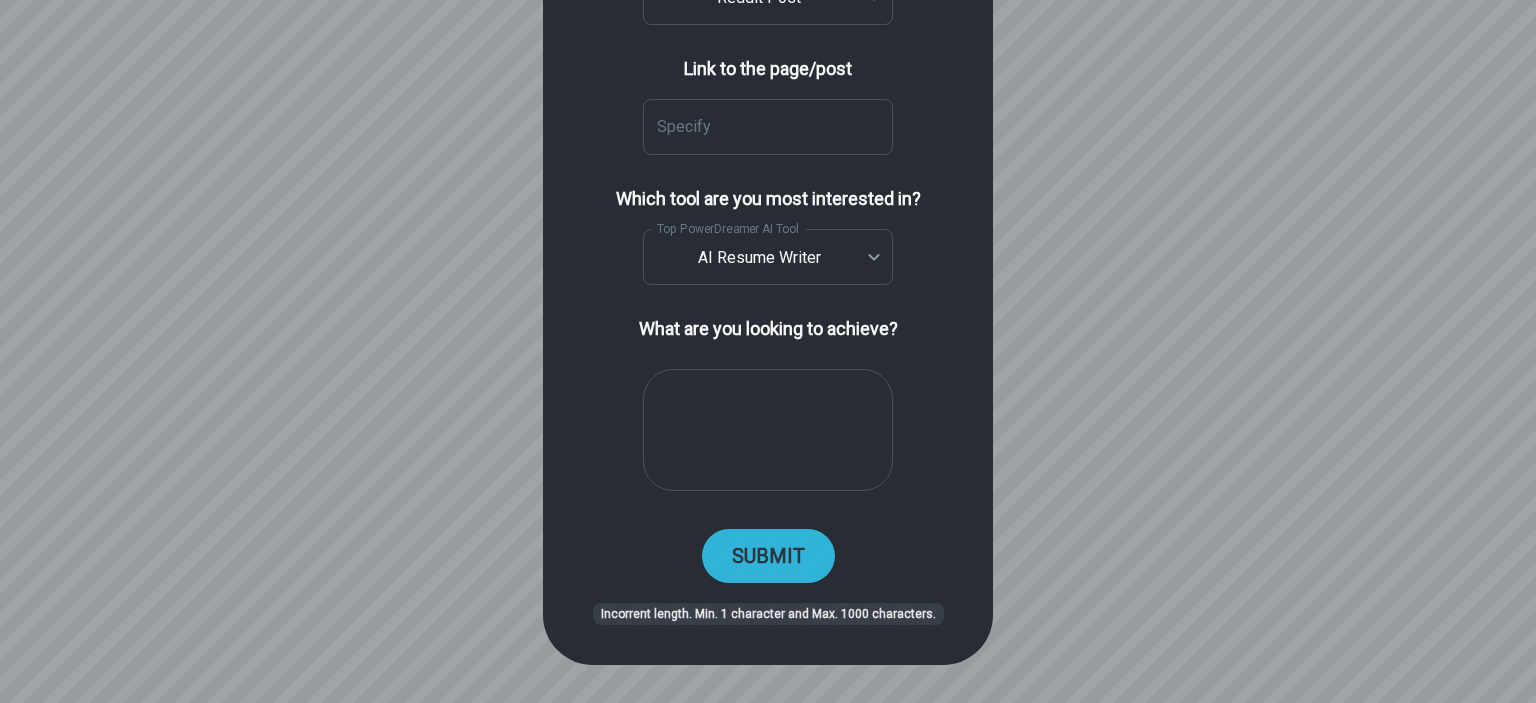 scroll, scrollTop: 264, scrollLeft: 0, axis: vertical 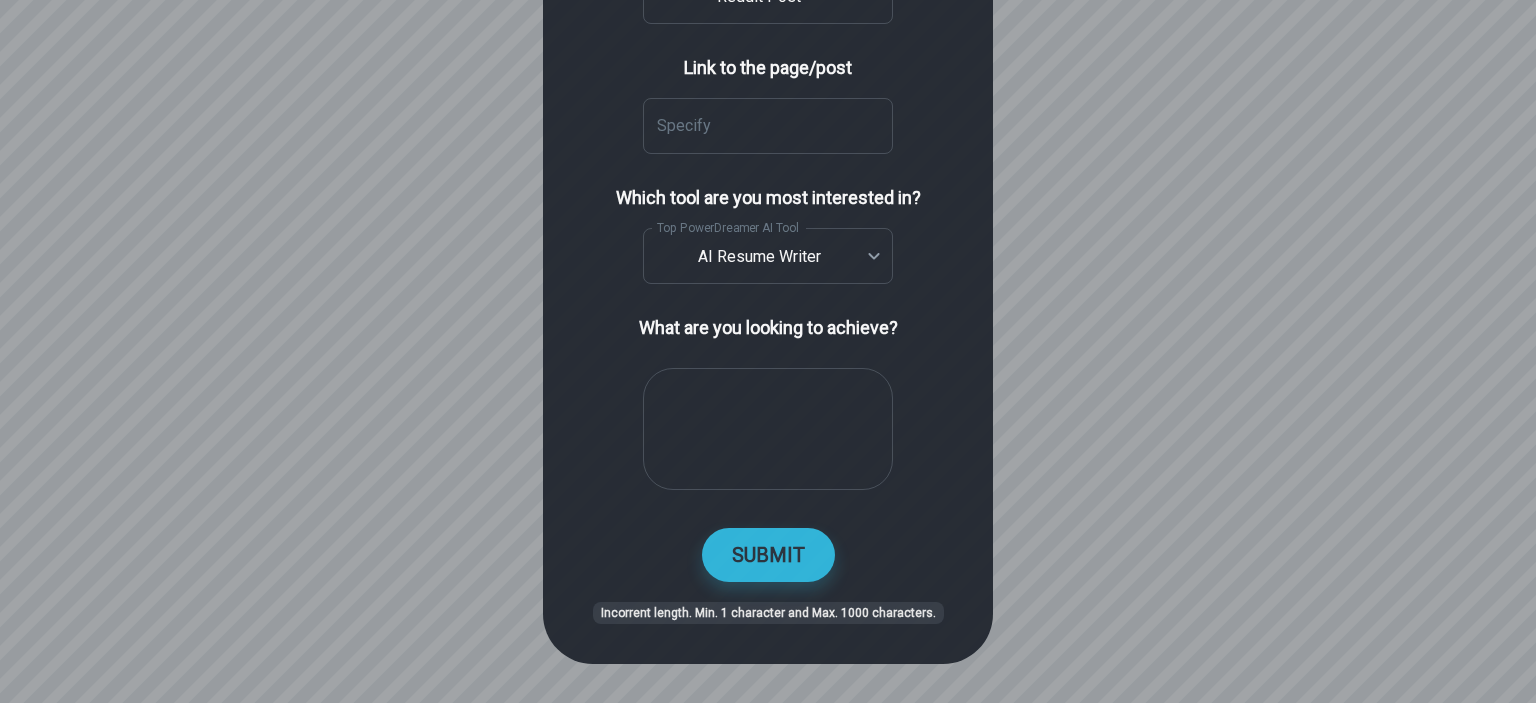click at bounding box center (768, 429) 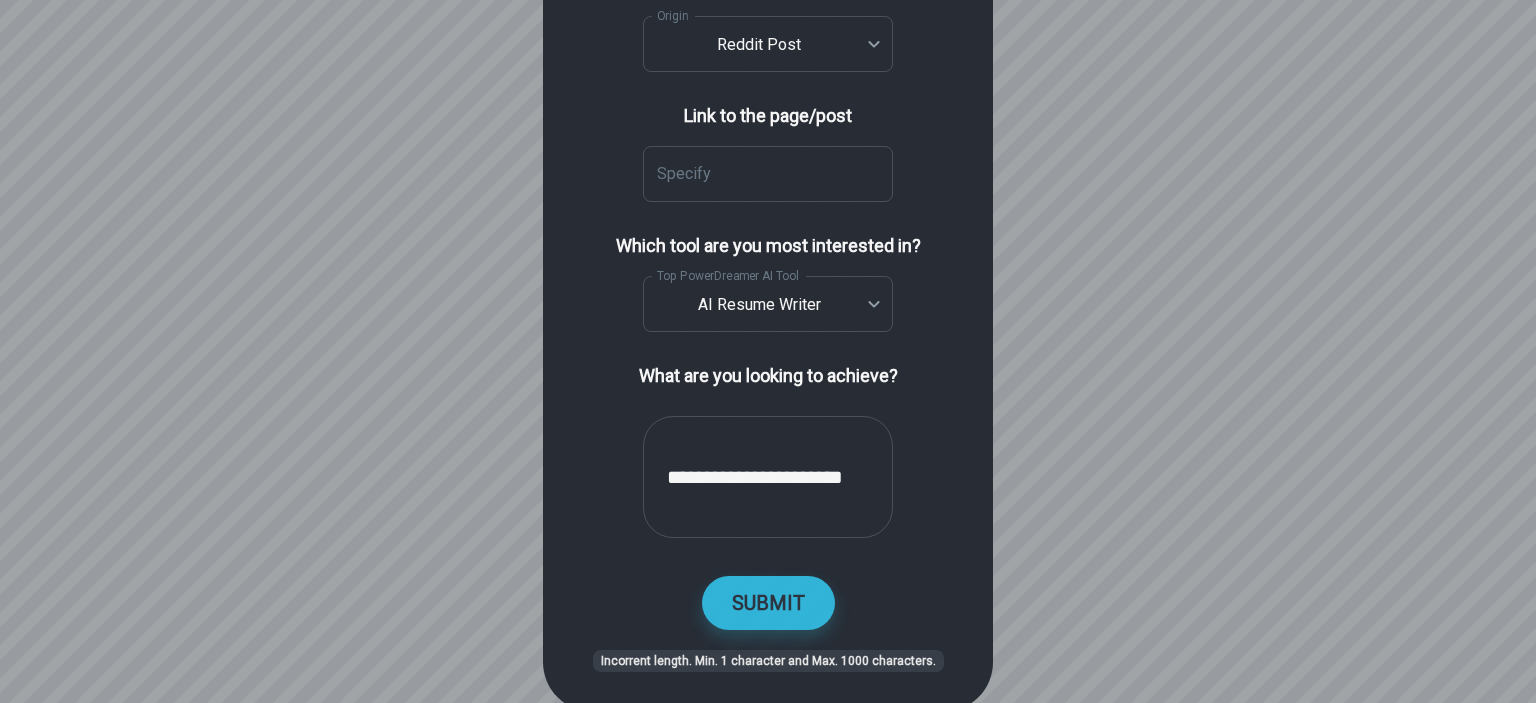 scroll, scrollTop: 232, scrollLeft: 0, axis: vertical 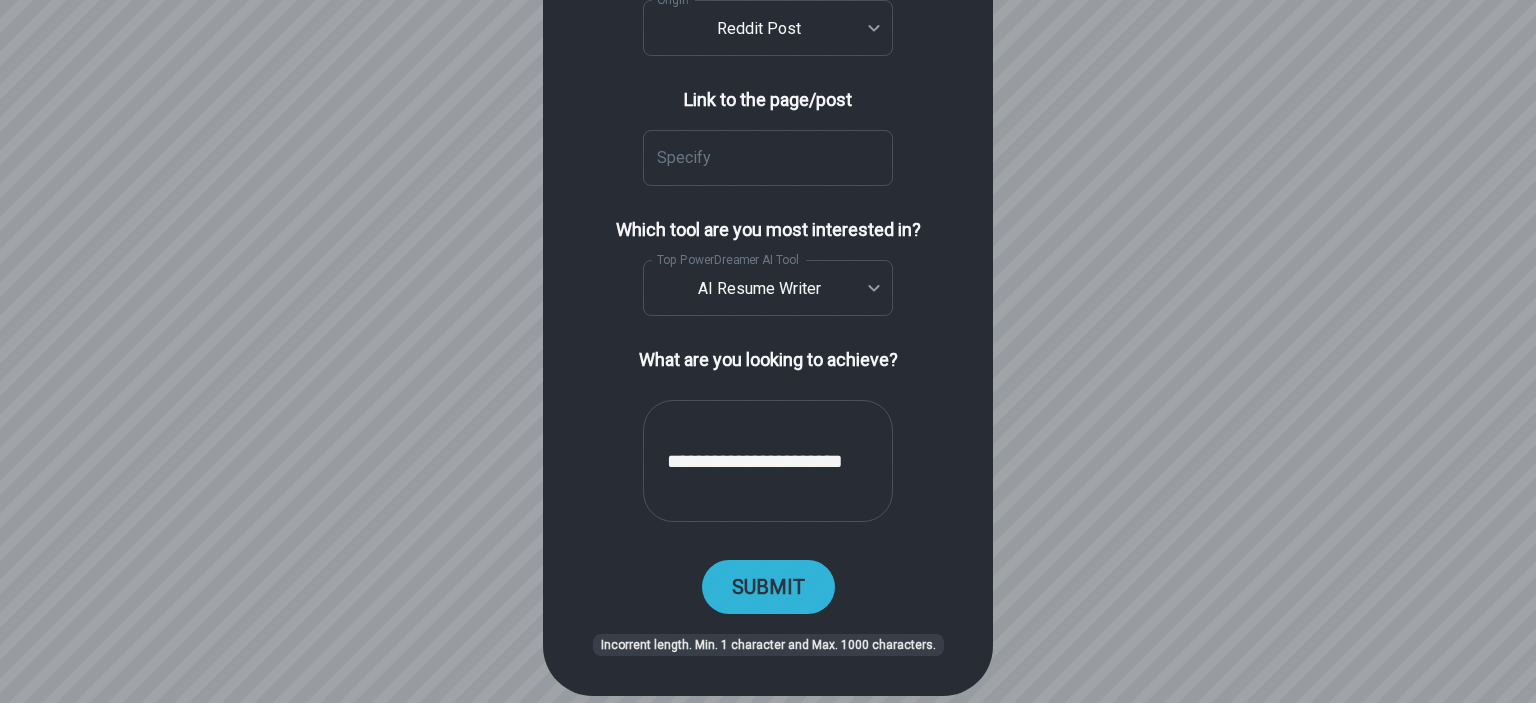 type on "**********" 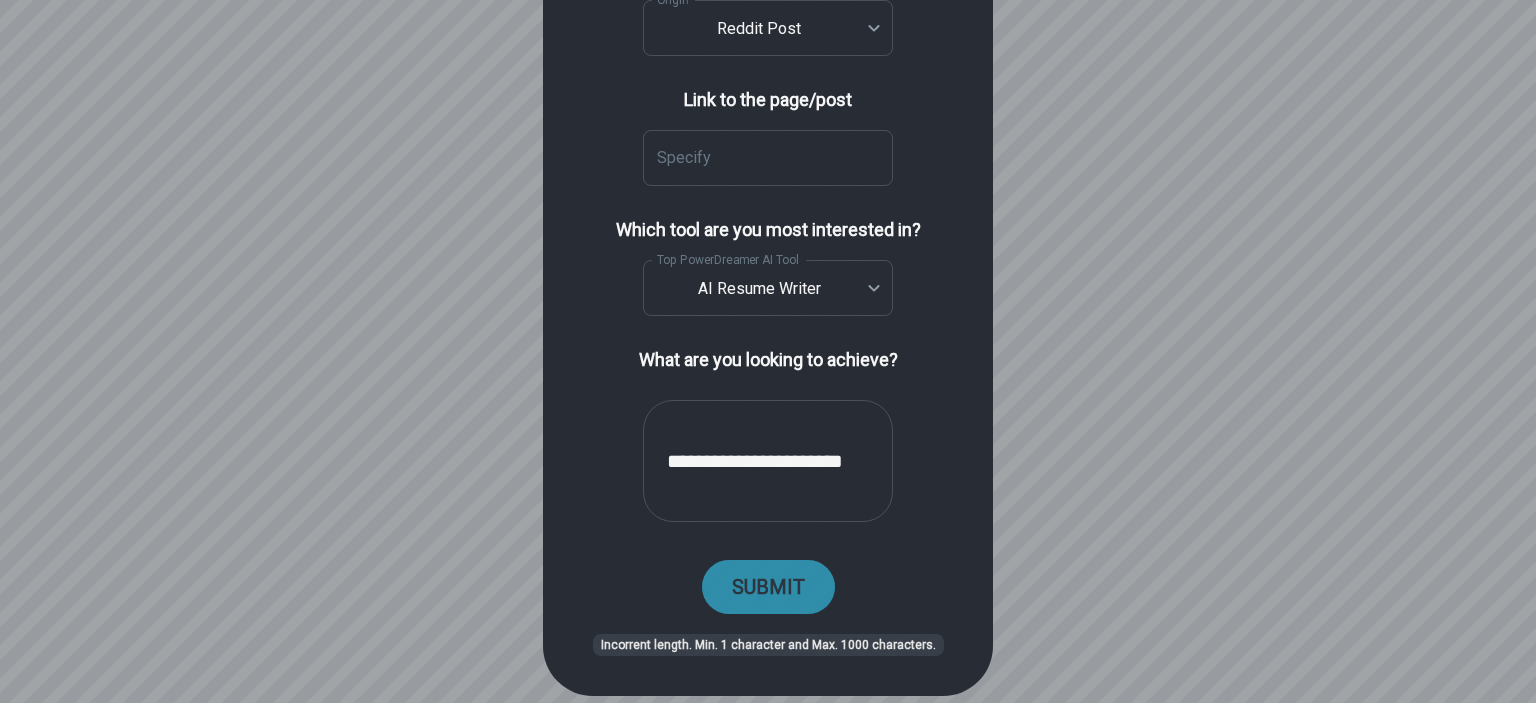click on "SUBMIT" at bounding box center [768, 587] 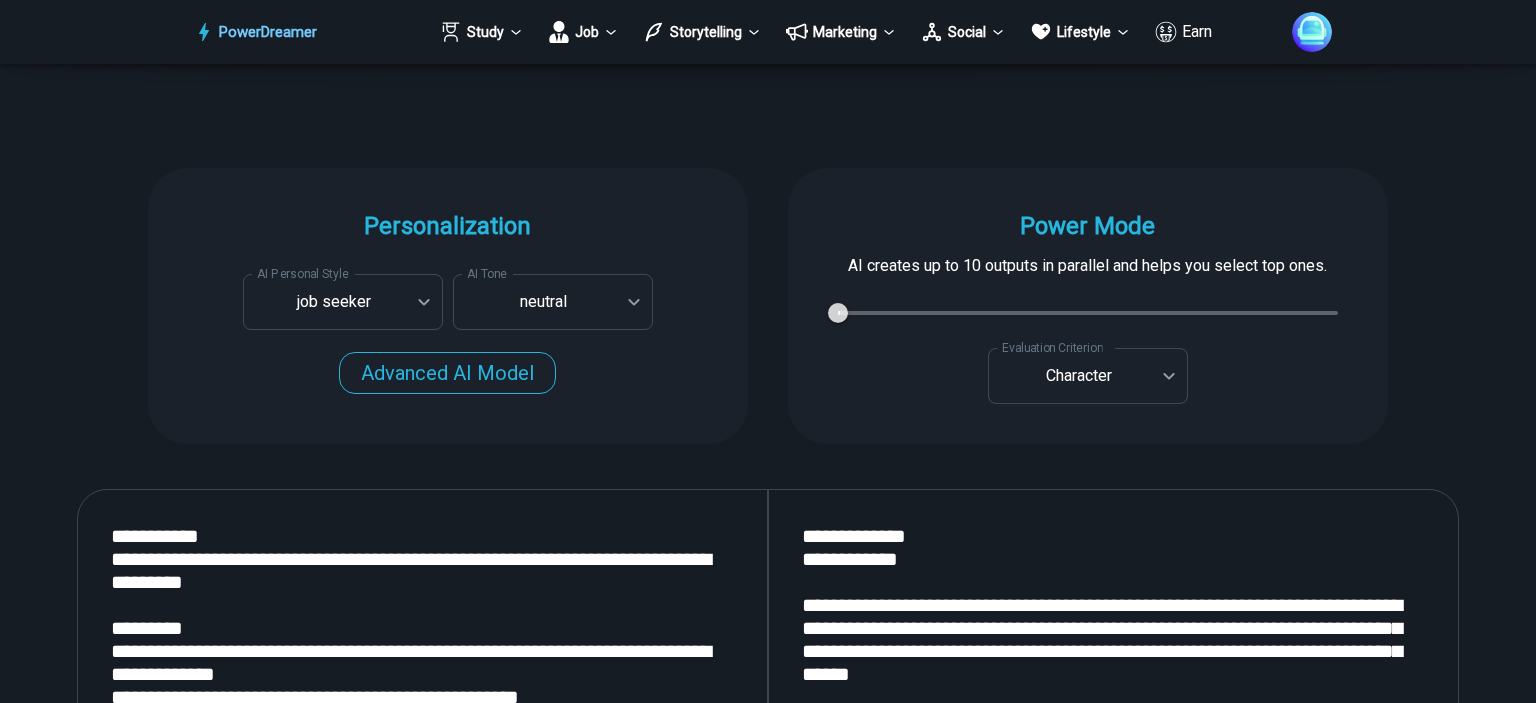 scroll, scrollTop: 1760, scrollLeft: 0, axis: vertical 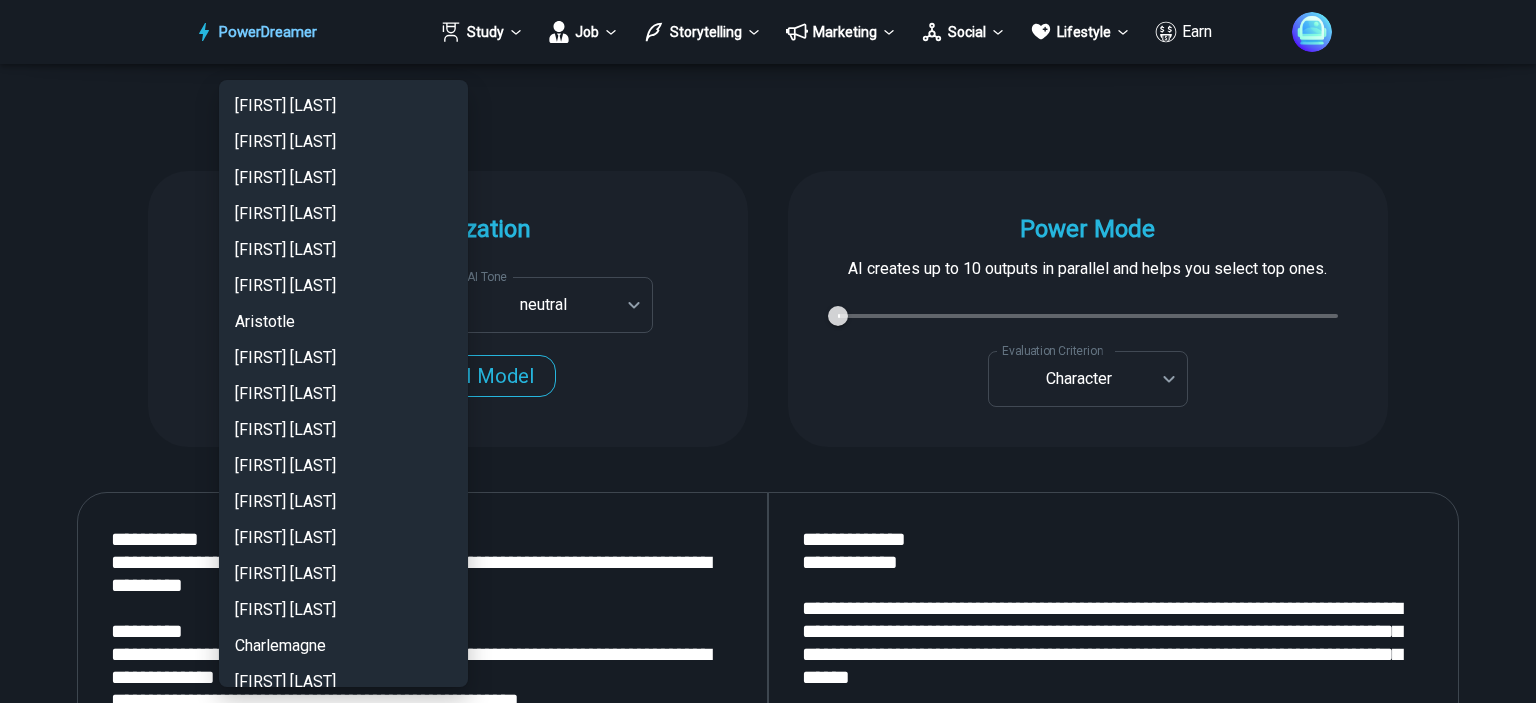 click on "[FIRST] [LAST] is a writer and producer with experience at Morning Rush, Arizona PBS, Metro Weekly and The Washington Times I received a job offer today that your awesome website helped me get. Thank you! I will be singing your praises. [FIRST] [LAST] signed up to PowerDreamer [DATE] and received his job offer [DATE] Absolutely love this program!! I'm usually hesitant to pay for anything without being able to try it for free first. However, I was desperate to get resume writing help and this program far exceeded my expectations! I have been telling anyone I know looking for a job to try it. [FIRST] [LAST] [FIRST] [LAST], Product Manager in E-Commerce [FIRST] [LAST] Age [NUMBER]" at bounding box center [768, 1274] 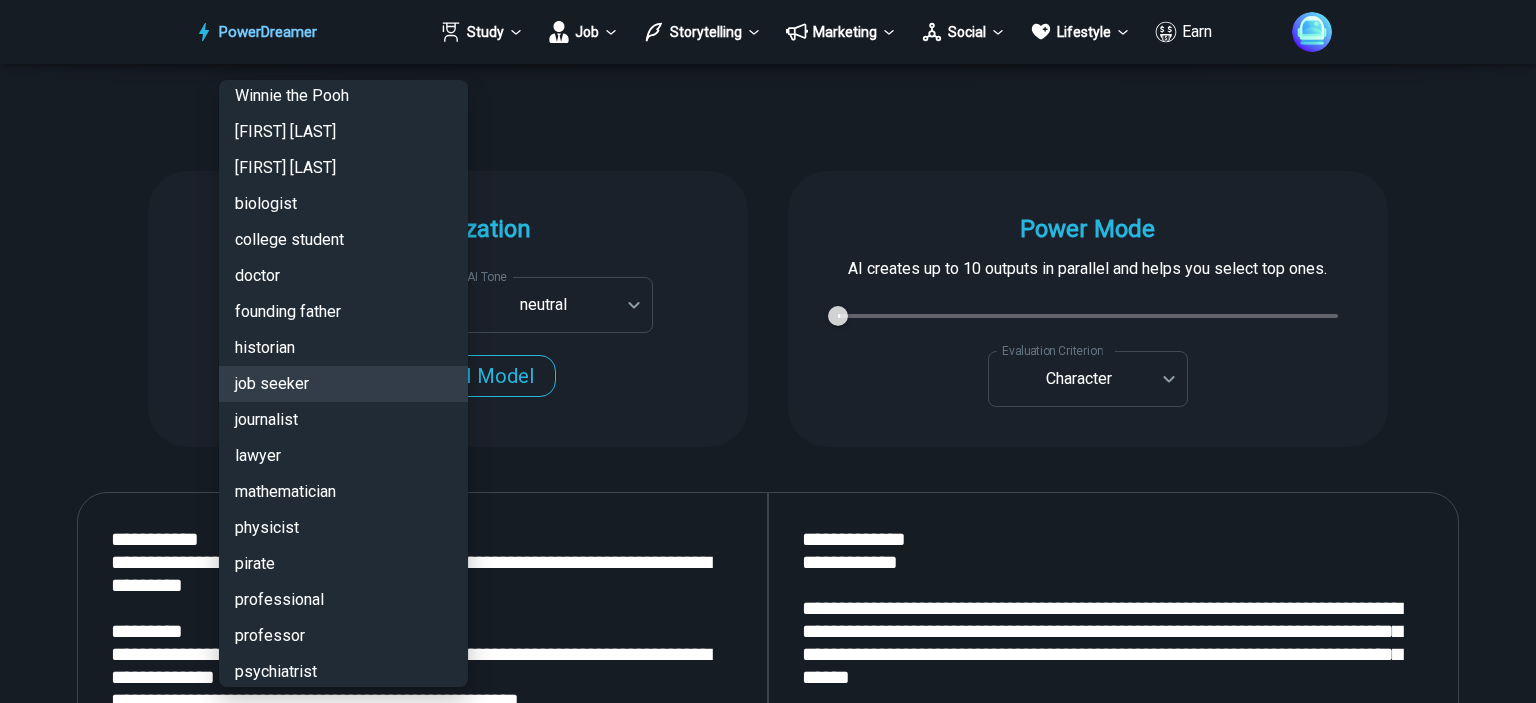 click at bounding box center [768, 351] 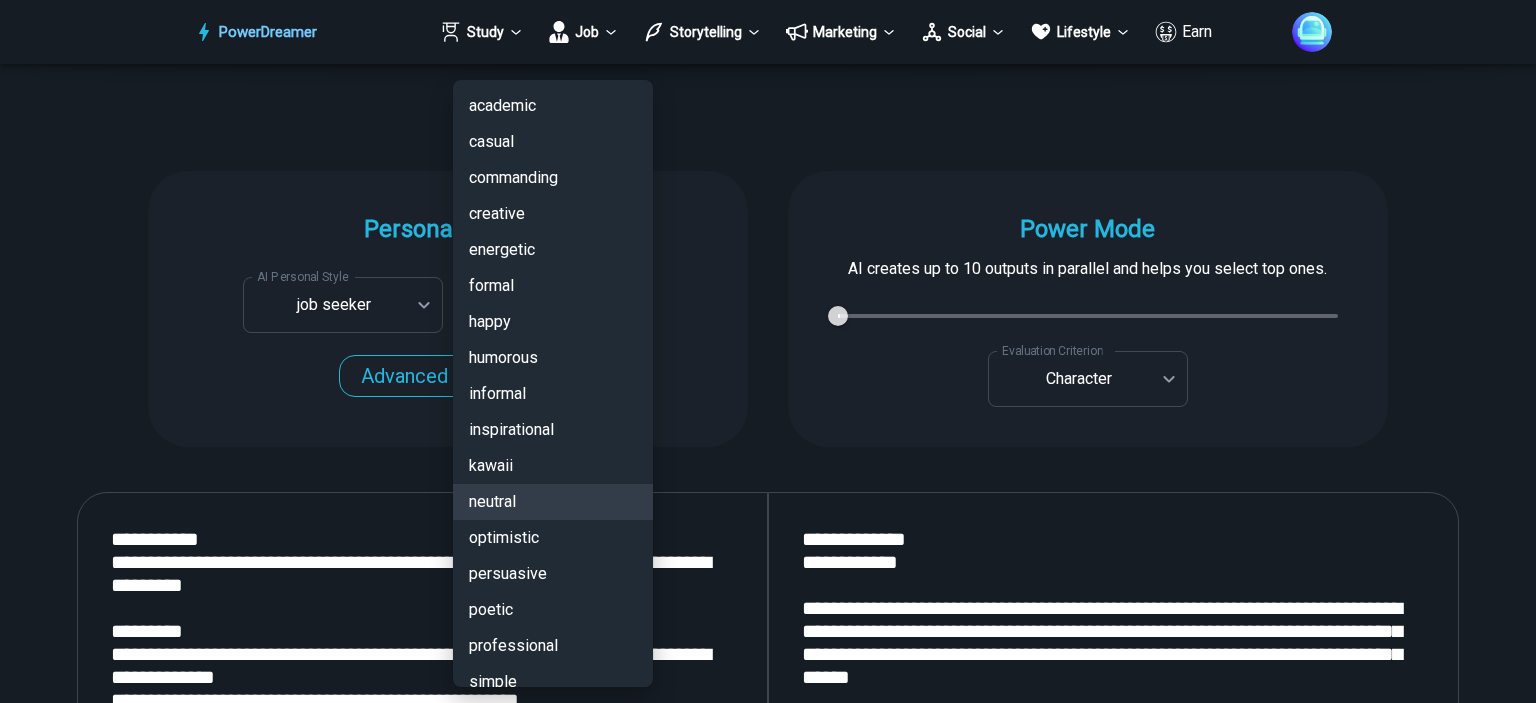 click on "[FIRST] [LAST] is a writer and producer with experience at Morning Rush, Arizona PBS, Metro Weekly and The Washington Times I received a job offer today that your awesome website helped me get. Thank you! I will be singing your praises. [FIRST] [LAST] signed up to PowerDreamer [DATE] and received his job offer [DATE] Absolutely love this program!! I'm usually hesitant to pay for anything without being able to try it for free first. However, I was desperate to get resume writing help and this program far exceeded my expectations! I have been telling anyone I know looking for a job to try it. [FIRST] [LAST] [FIRST] [LAST], Product Manager in E-Commerce [FIRST] [LAST] Age [NUMBER]" at bounding box center (768, 1274) 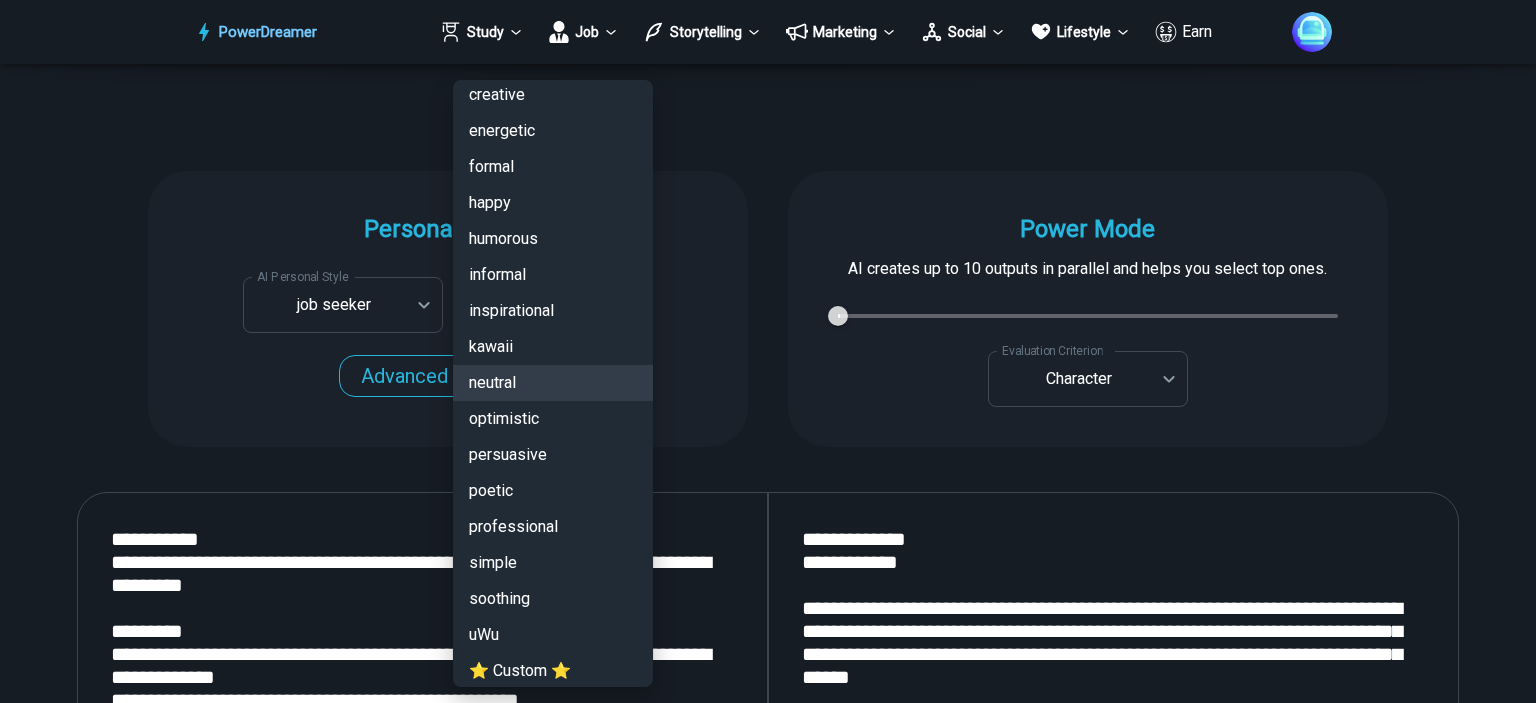 scroll, scrollTop: 128, scrollLeft: 0, axis: vertical 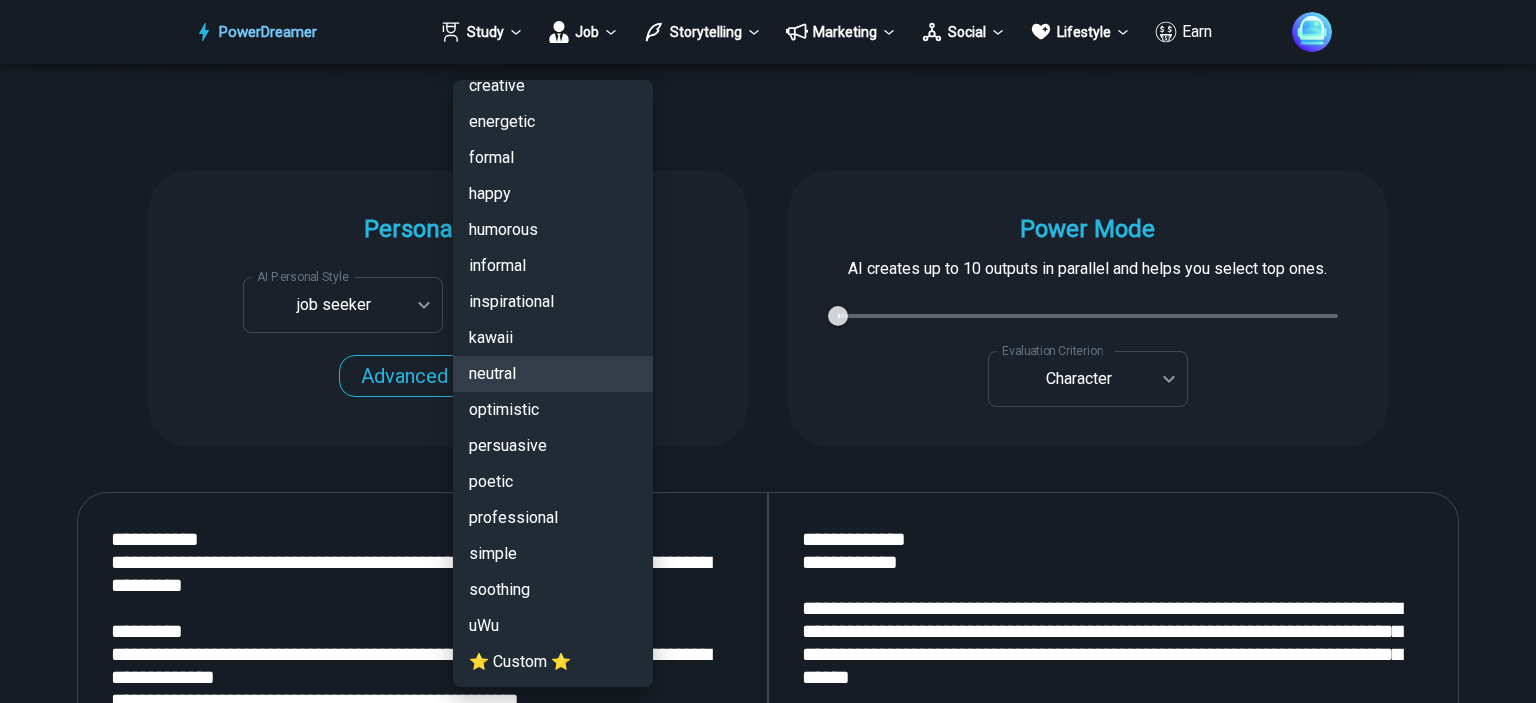 click at bounding box center (768, 351) 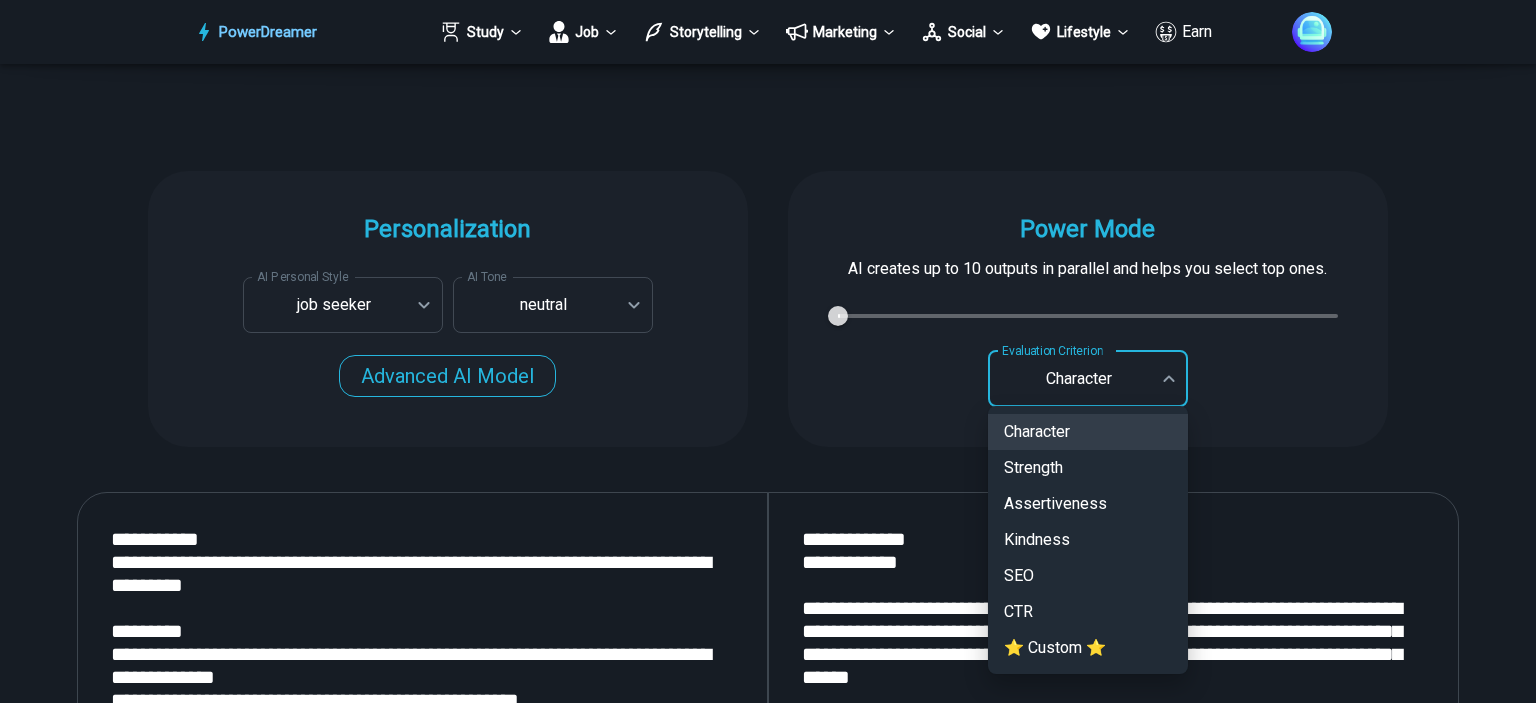 click on "[FIRST] [LAST] is a writer and producer with experience at Morning Rush, Arizona PBS, Metro Weekly and The Washington Times I received a job offer today that your awesome website helped me get. Thank you! I will be singing your praises. [FIRST] [LAST] signed up to PowerDreamer [DATE] and received his job offer [DATE] Absolutely love this program!! I'm usually hesitant to pay for anything without being able to try it for free first. However, I was desperate to get resume writing help and this program far exceeded my expectations! I have been telling anyone I know looking for a job to try it. [FIRST] [LAST] [FIRST] [LAST], Product Manager in E-Commerce [FIRST] [LAST] Age [NUMBER]" at bounding box center [768, 1274] 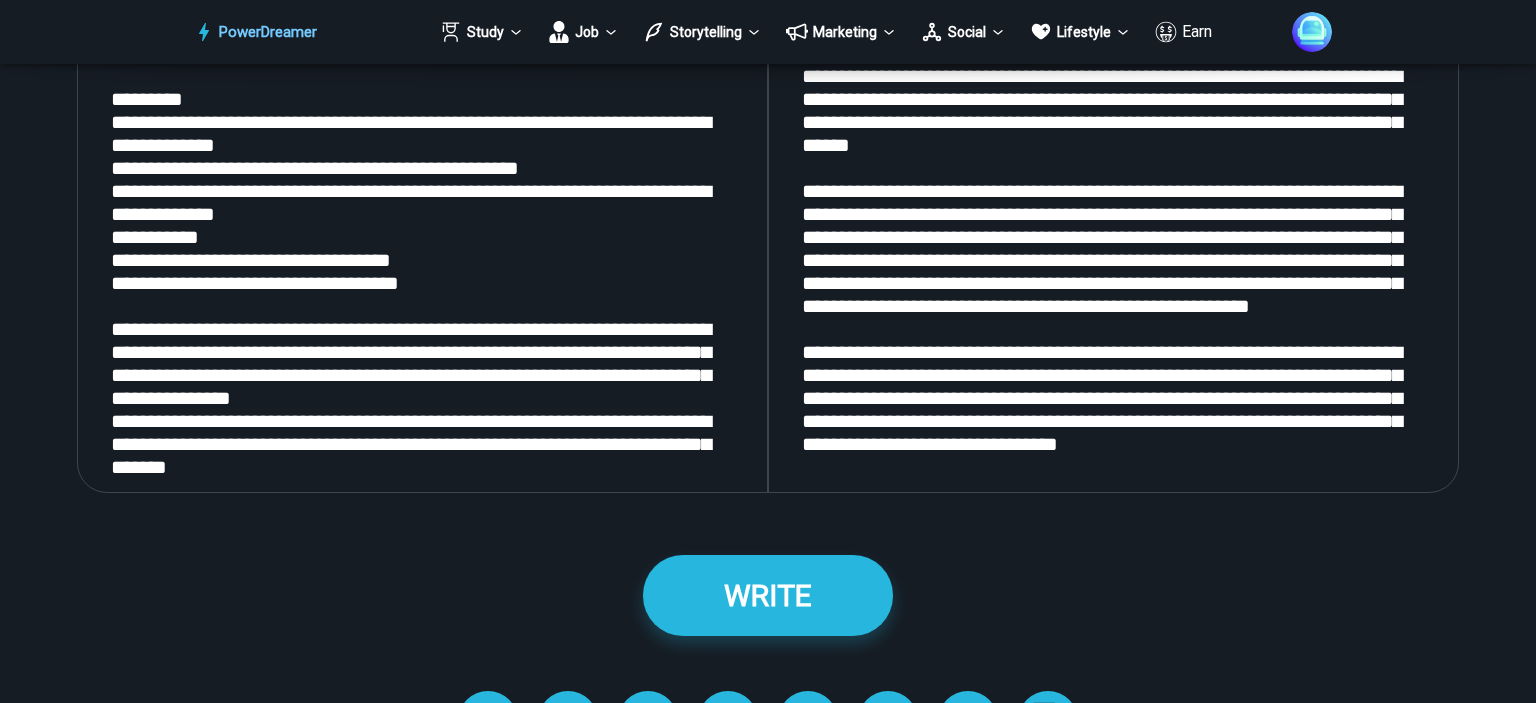 scroll, scrollTop: 2295, scrollLeft: 0, axis: vertical 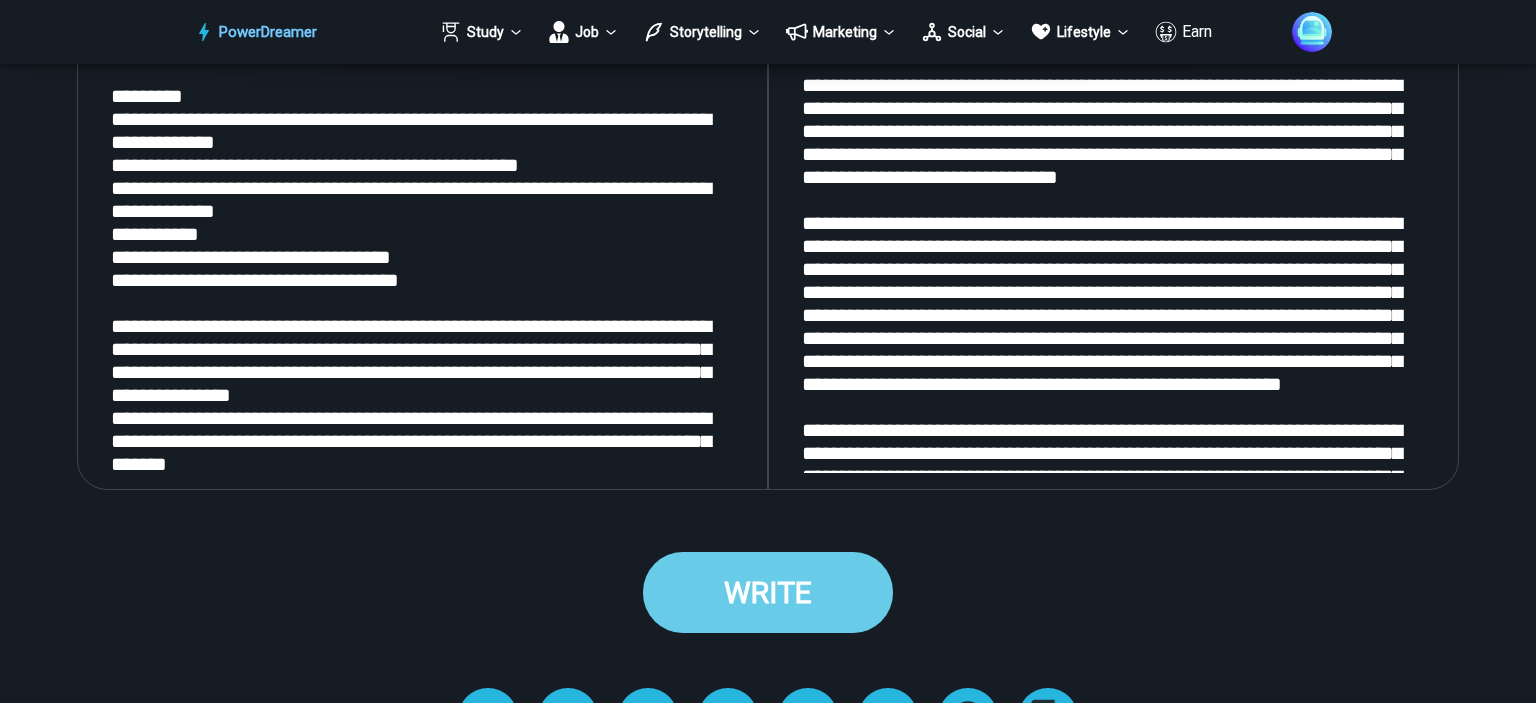 click on "WRITE" at bounding box center (768, 592) 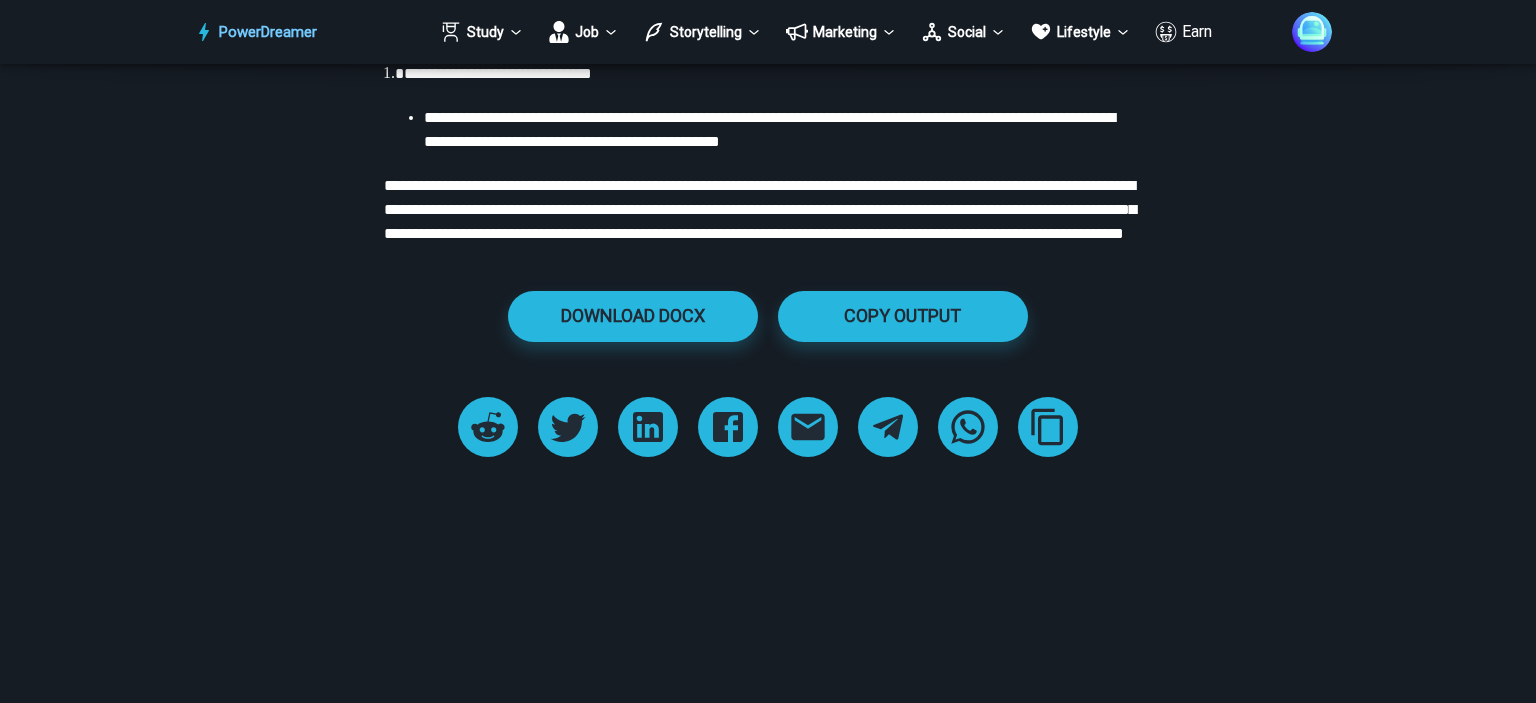 scroll, scrollTop: 5918, scrollLeft: 0, axis: vertical 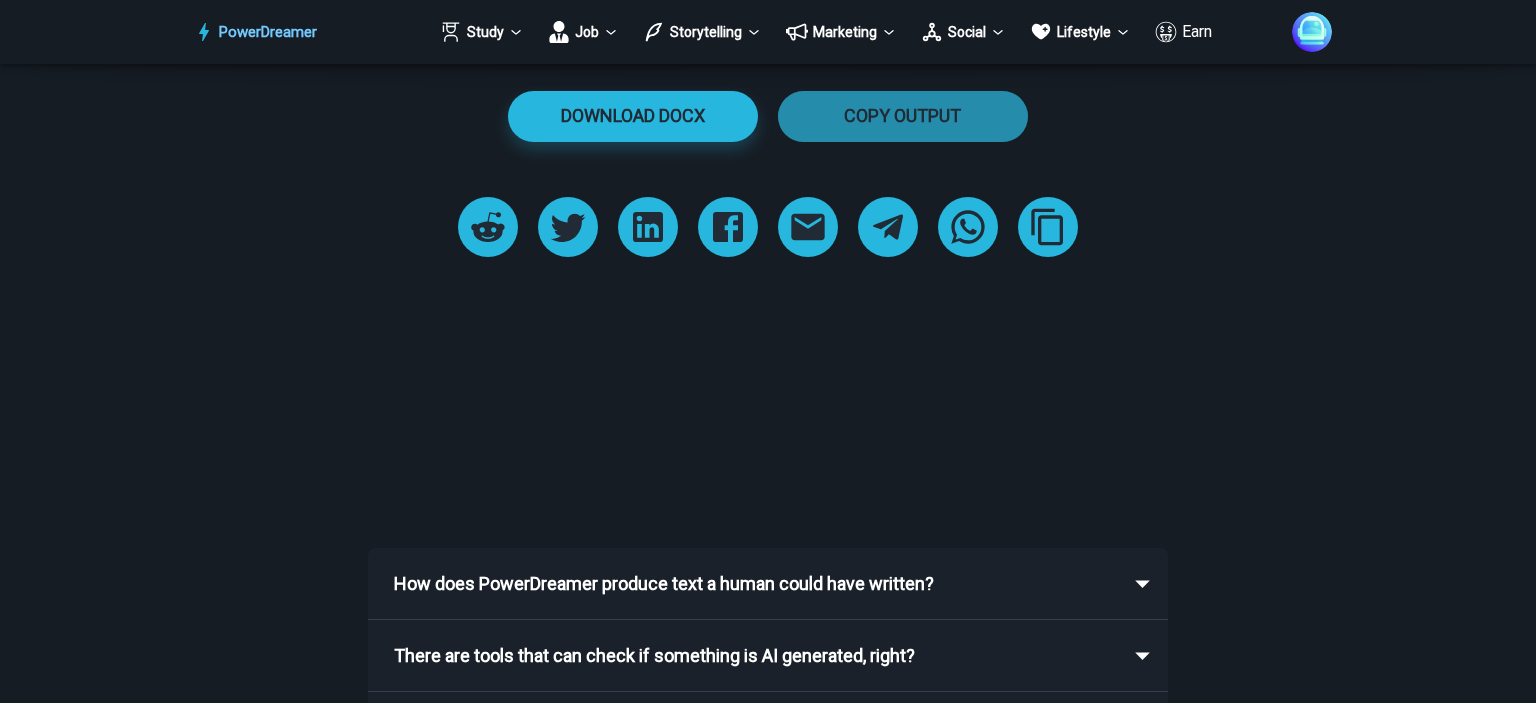 click on "COPY OUTPUT" at bounding box center (903, 116) 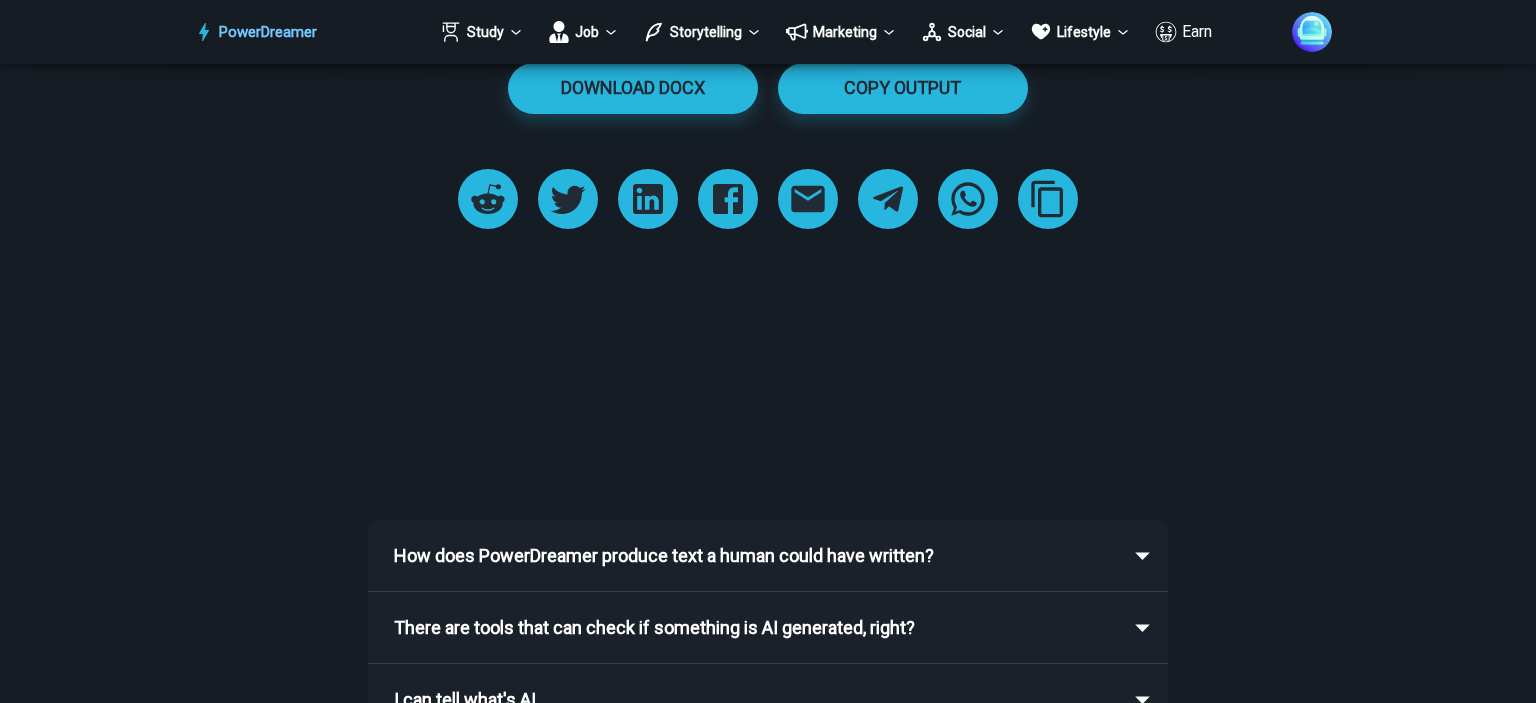 scroll, scrollTop: 5944, scrollLeft: 0, axis: vertical 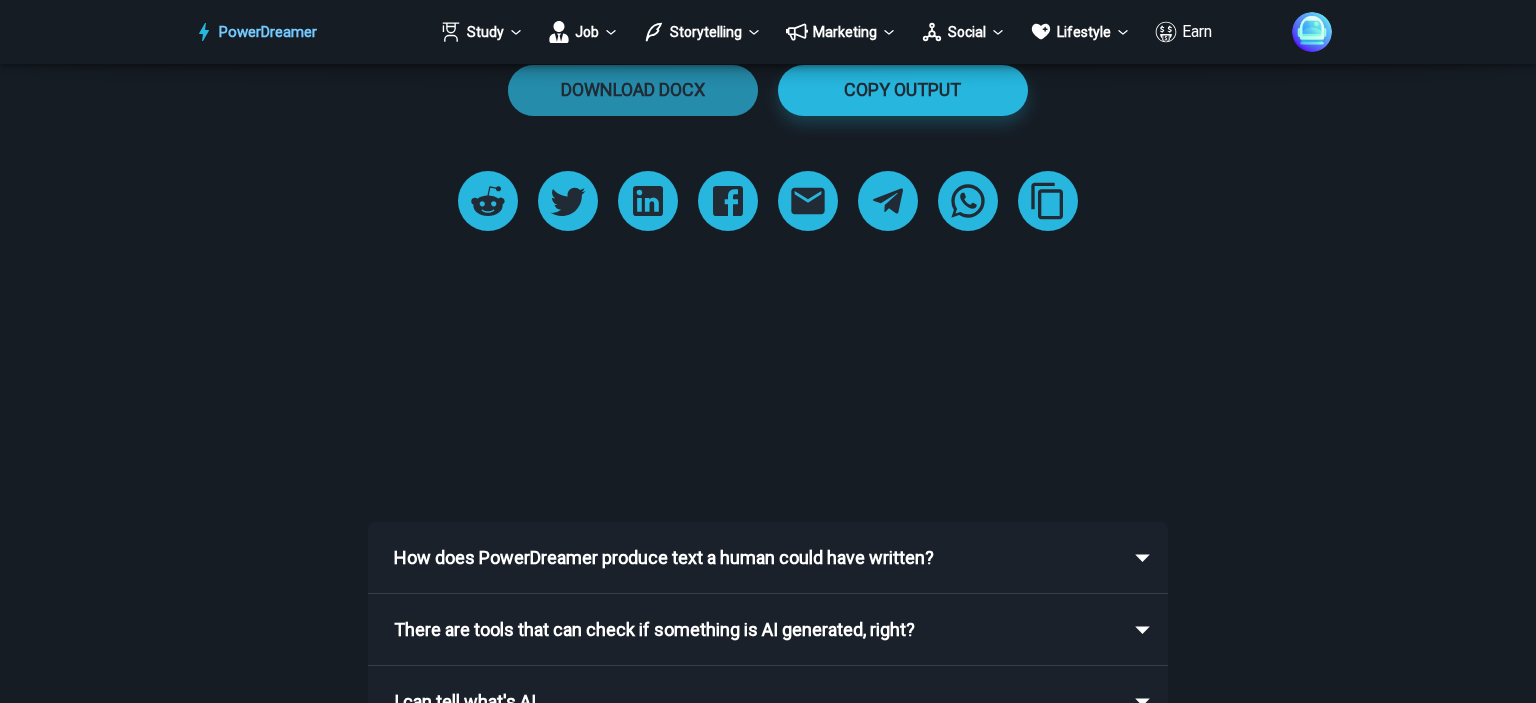 click on "DOWNLOAD DOCX" at bounding box center (633, 89) 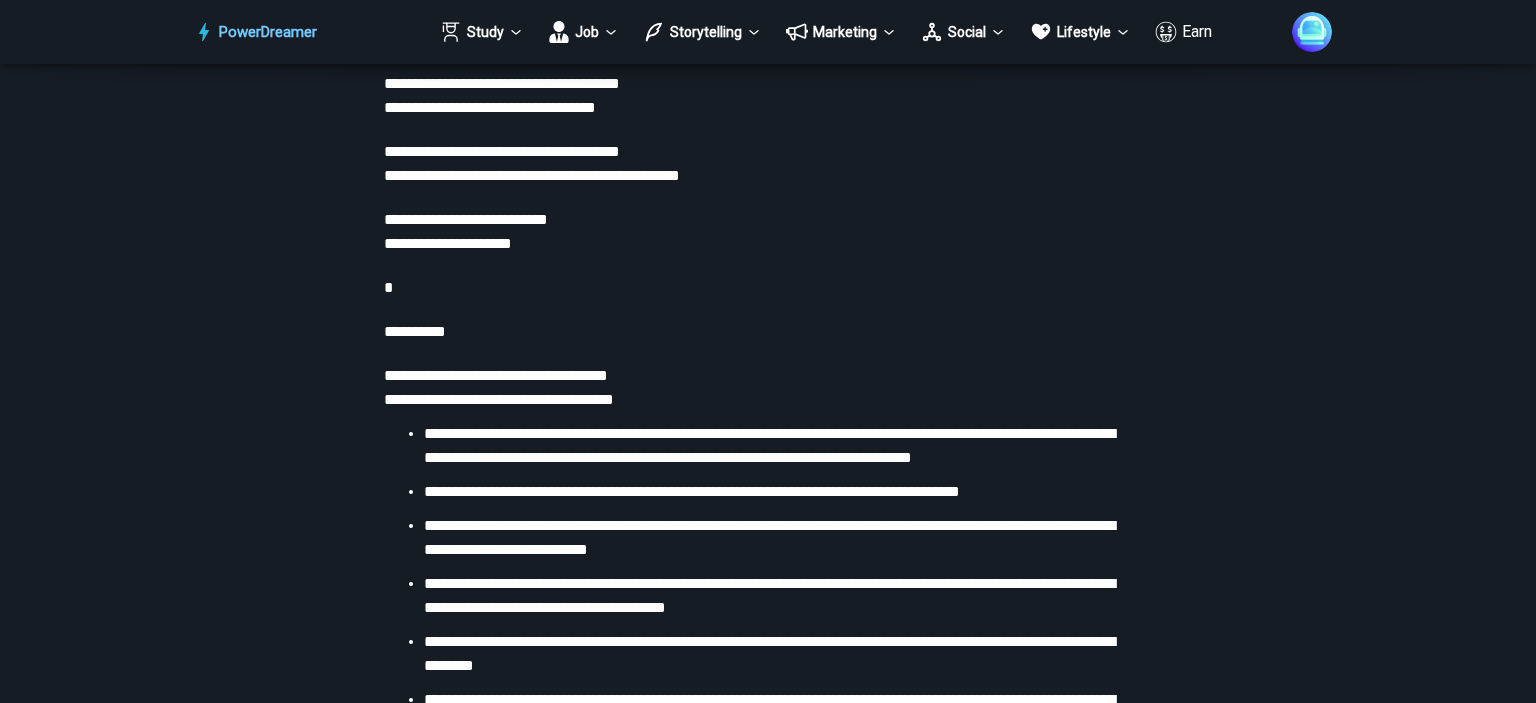 scroll, scrollTop: 3383, scrollLeft: 0, axis: vertical 